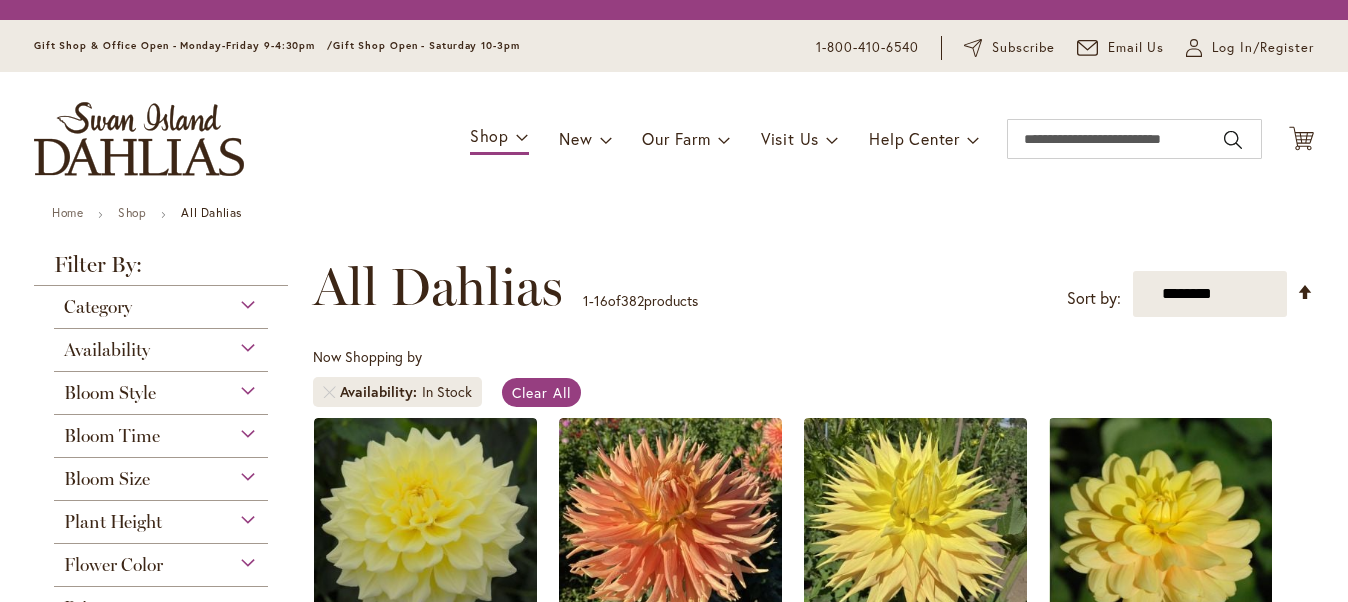 scroll, scrollTop: 0, scrollLeft: 0, axis: both 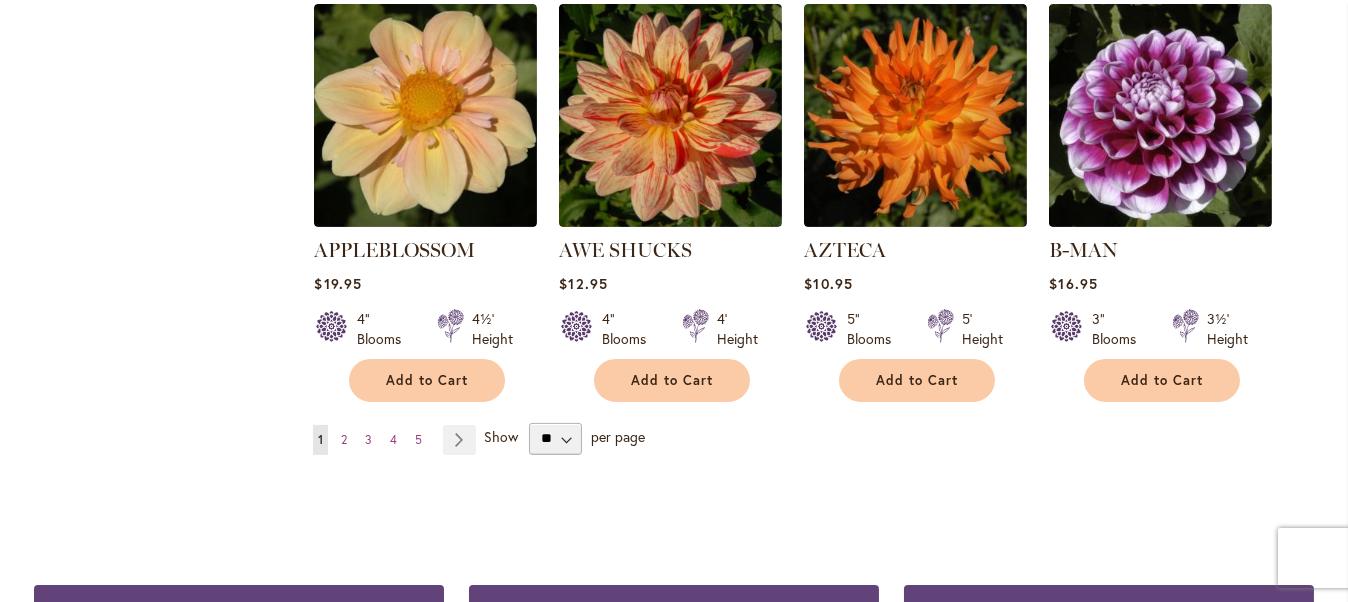type on "**********" 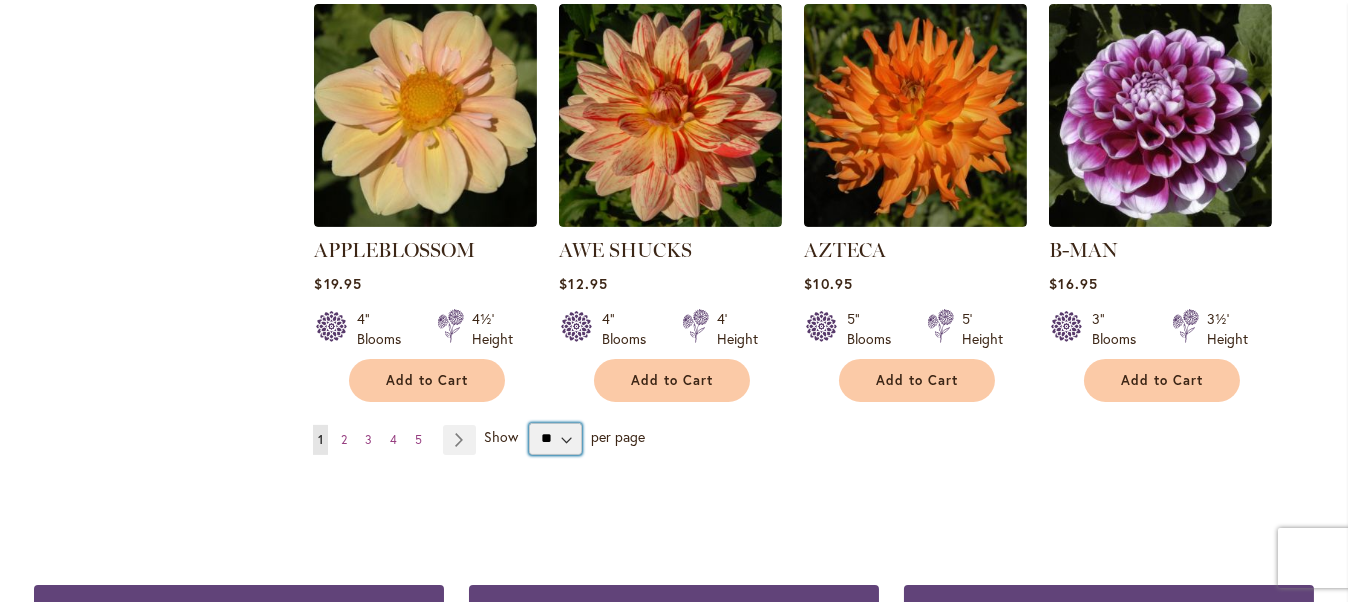 click on "**
**
**
**" at bounding box center (555, 439) 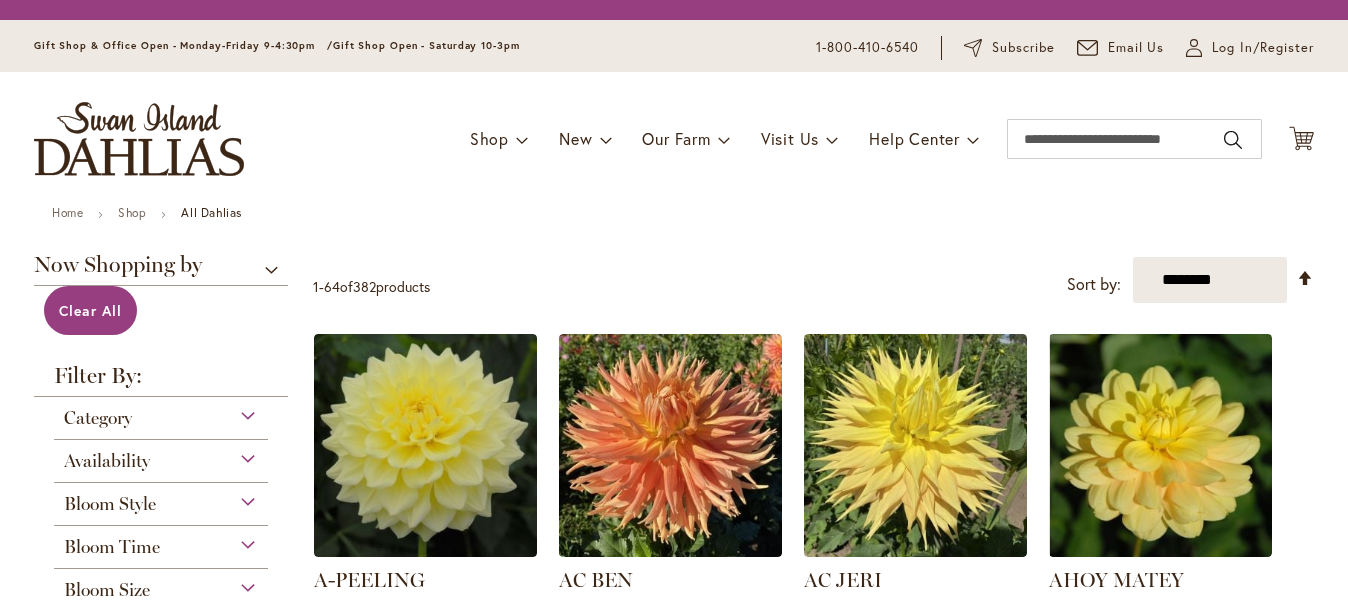 scroll, scrollTop: 0, scrollLeft: 0, axis: both 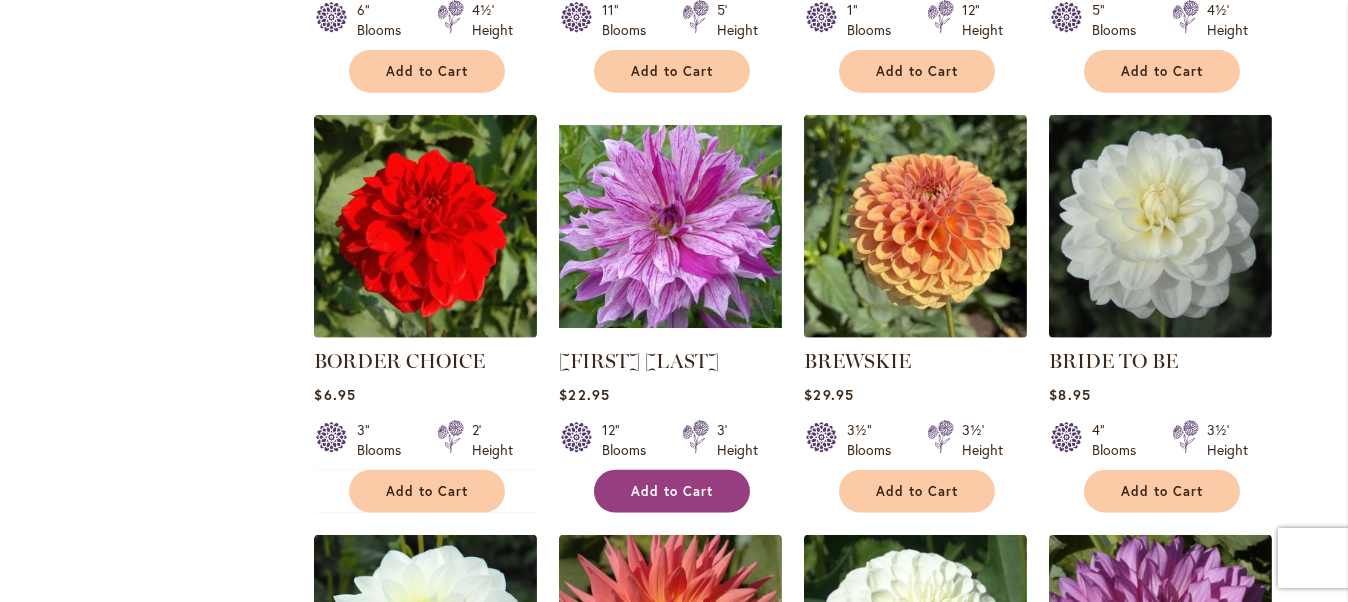 type on "**********" 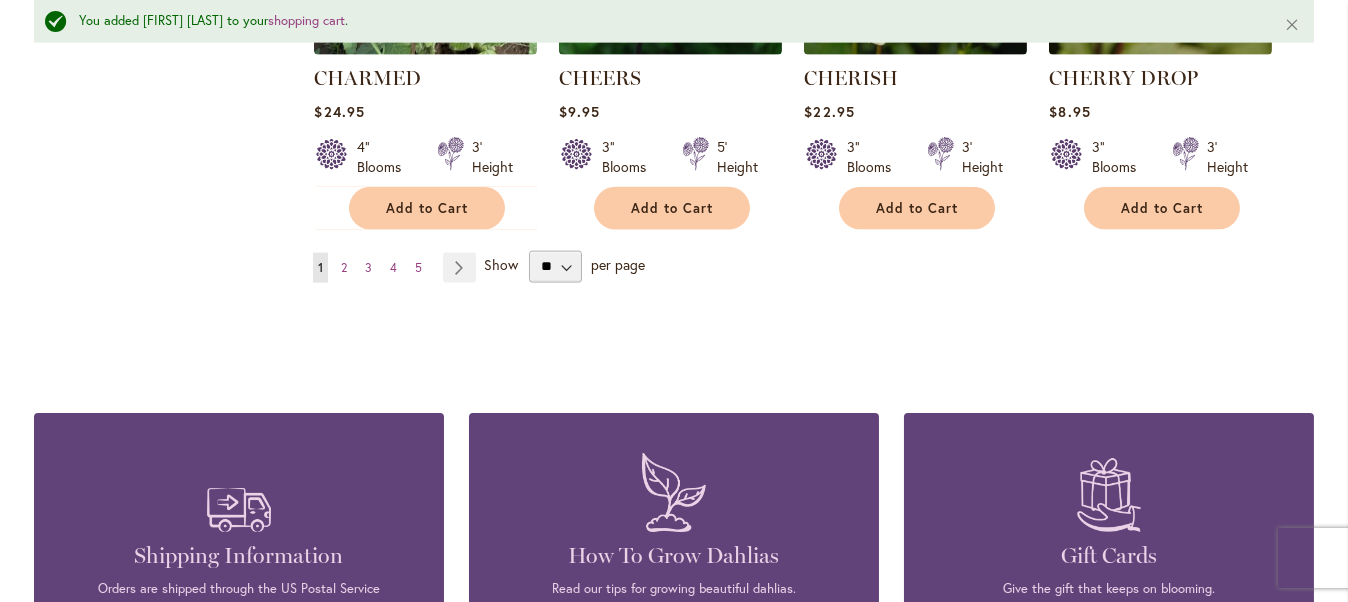 scroll, scrollTop: 7008, scrollLeft: 0, axis: vertical 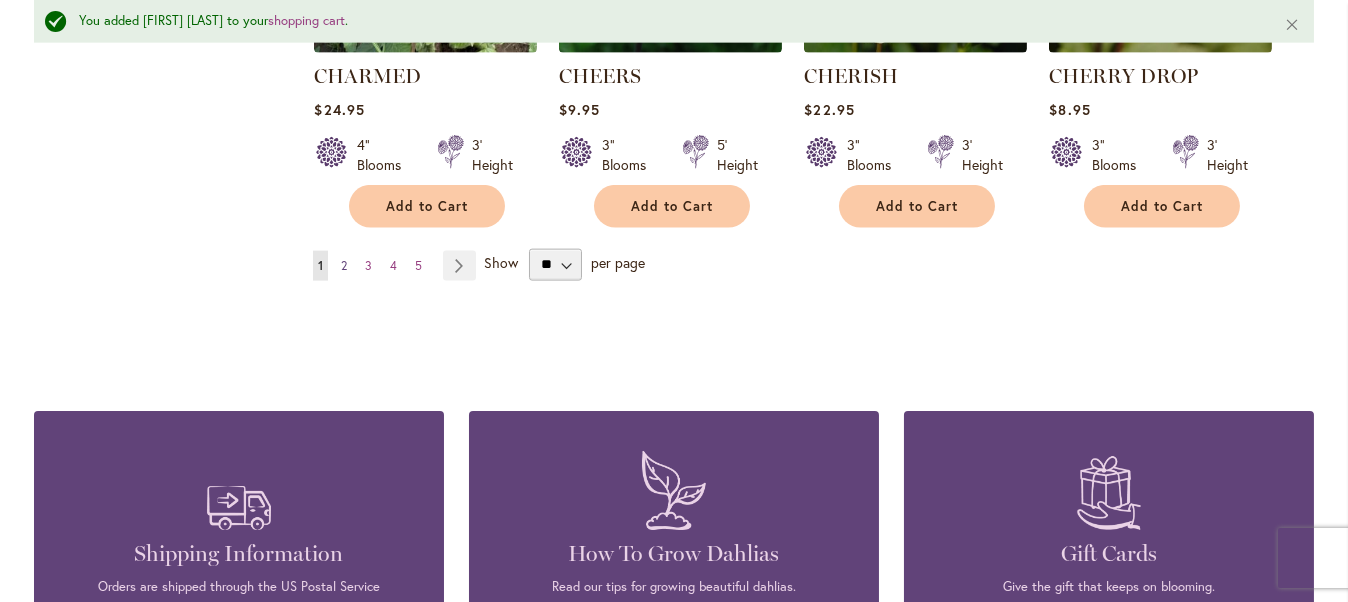 click on "2" at bounding box center (344, 265) 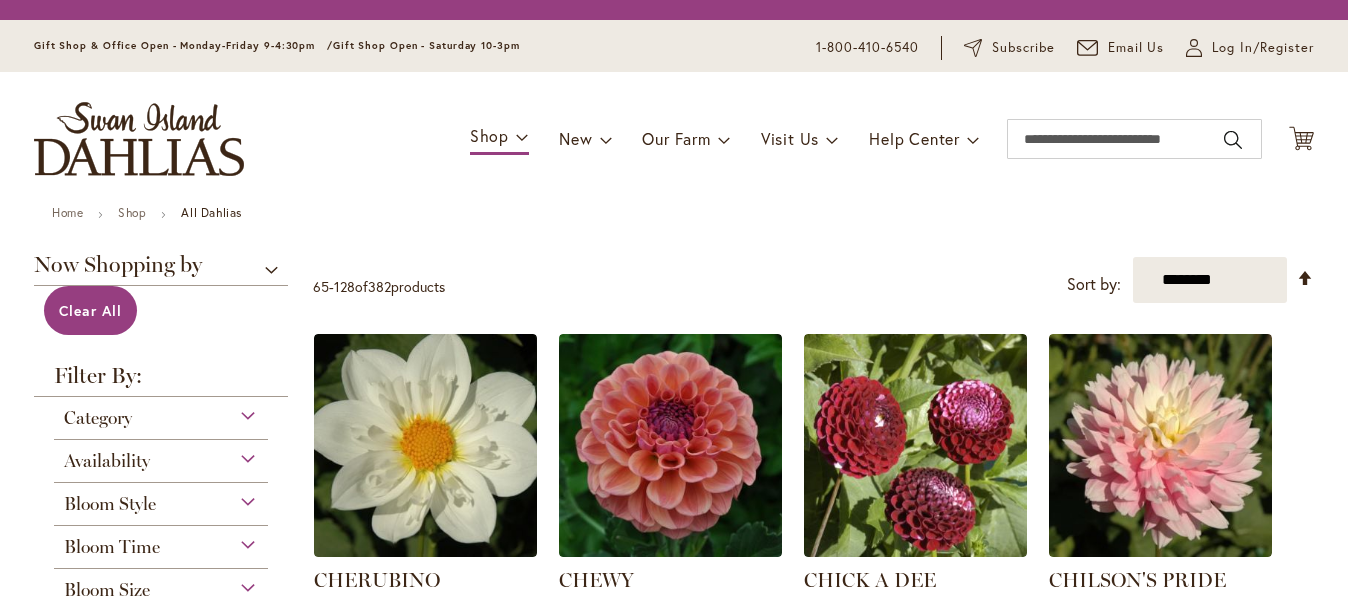 scroll, scrollTop: 0, scrollLeft: 0, axis: both 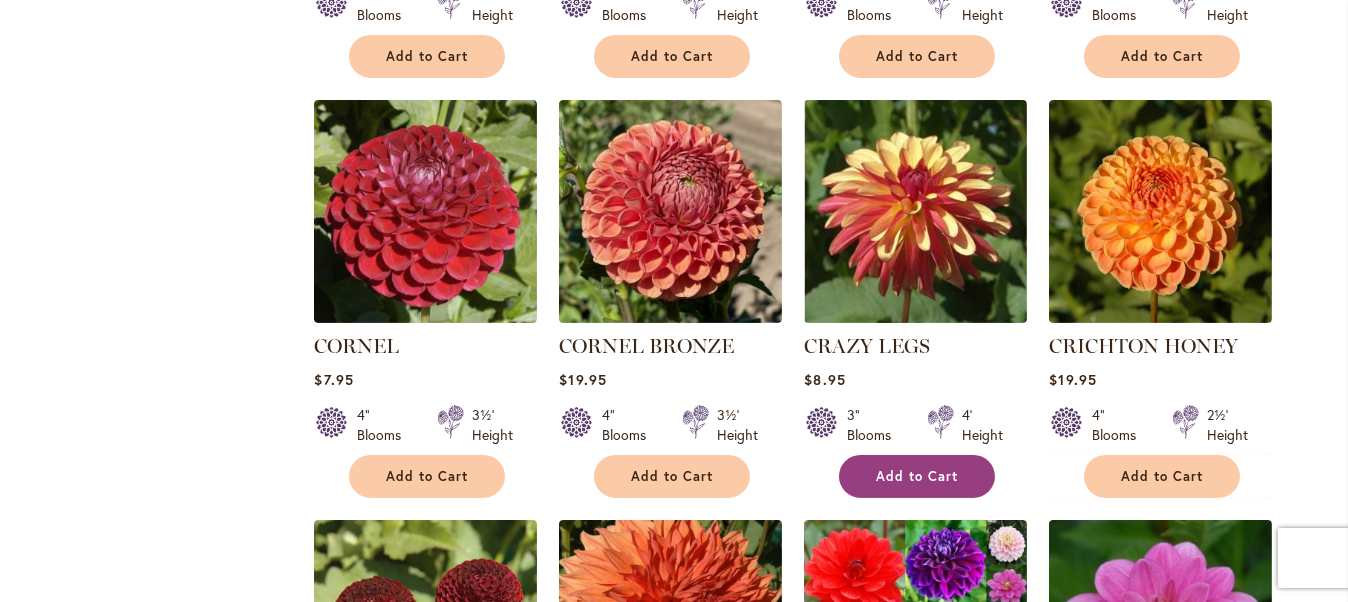 type on "**********" 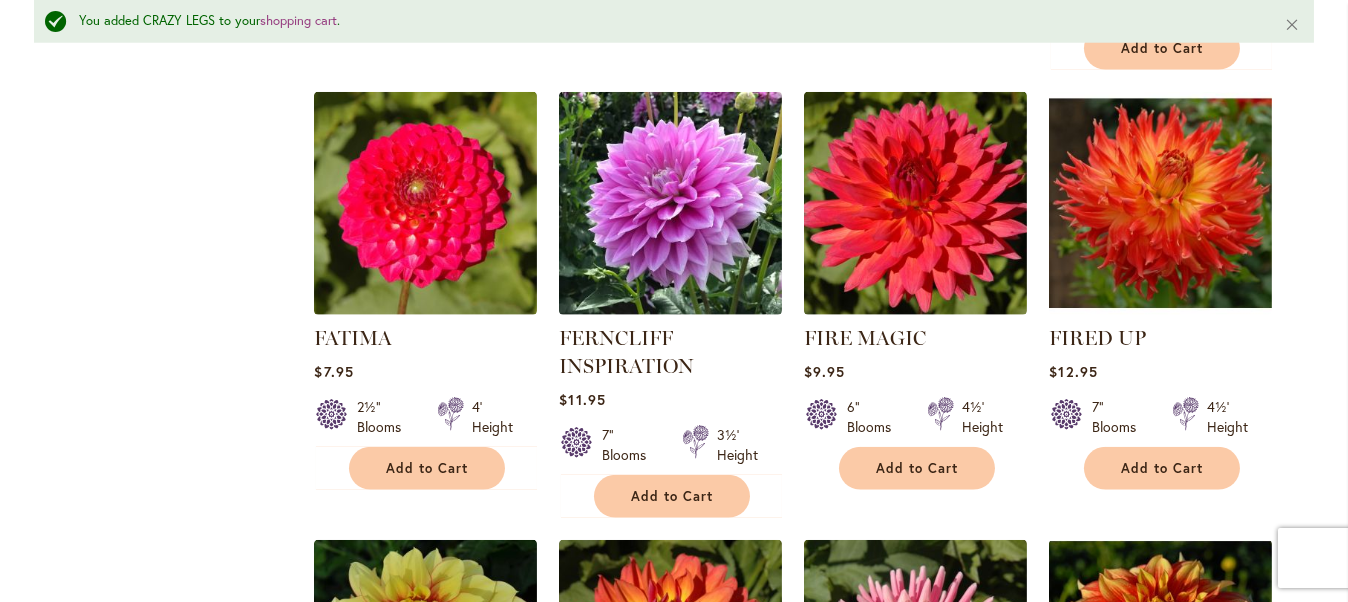scroll, scrollTop: 5536, scrollLeft: 0, axis: vertical 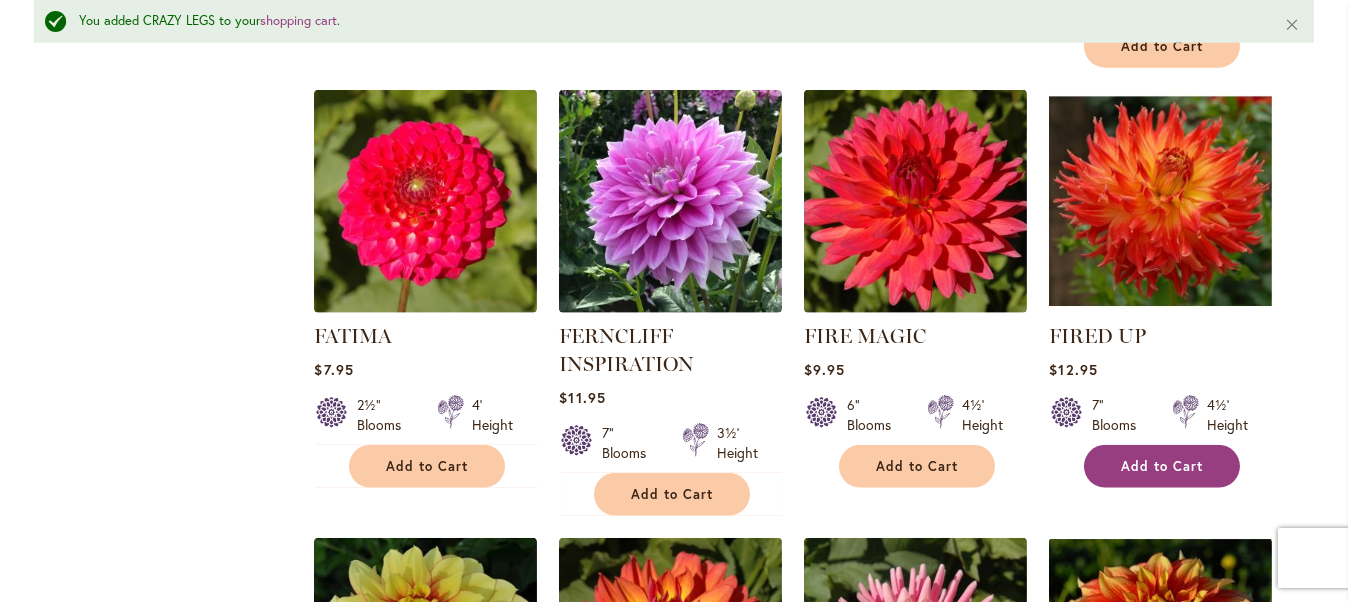 click on "Add to Cart" at bounding box center [1162, 466] 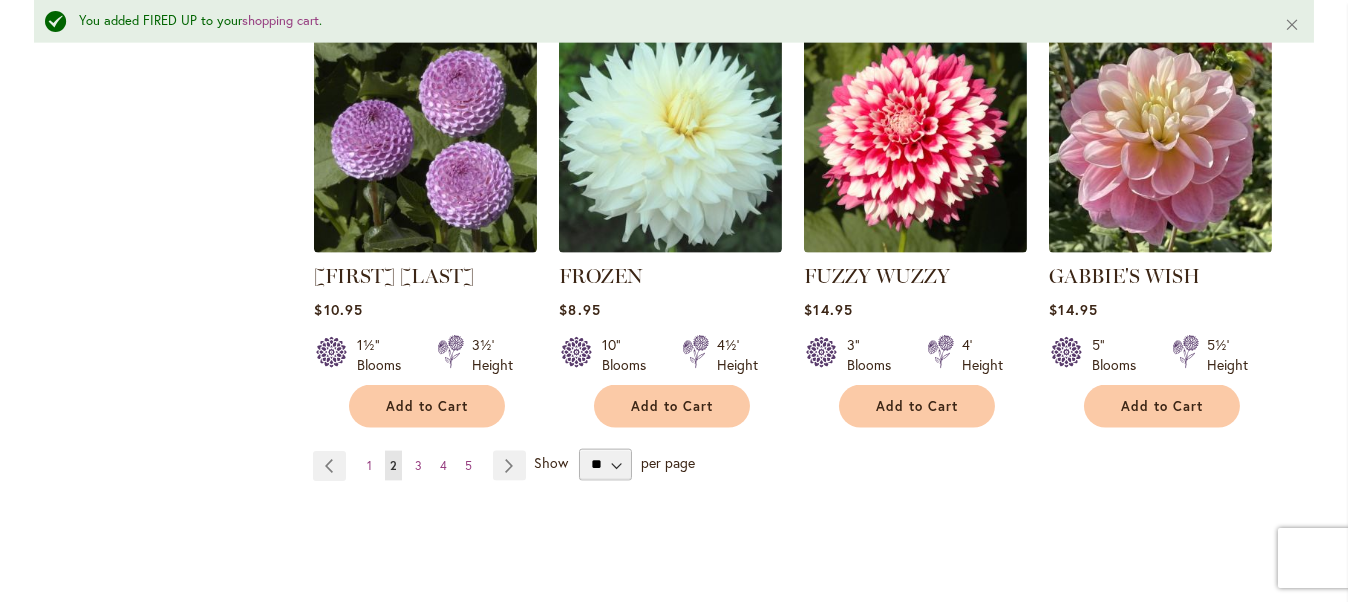 scroll, scrollTop: 6895, scrollLeft: 0, axis: vertical 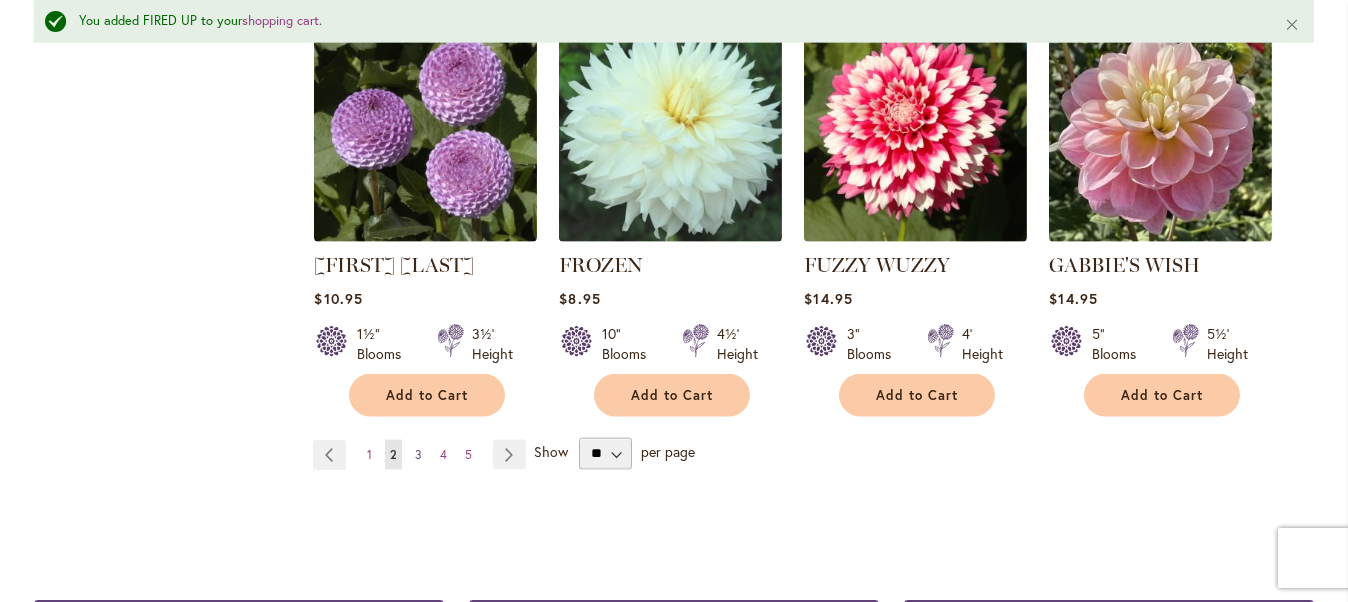 click on "3" at bounding box center (418, 454) 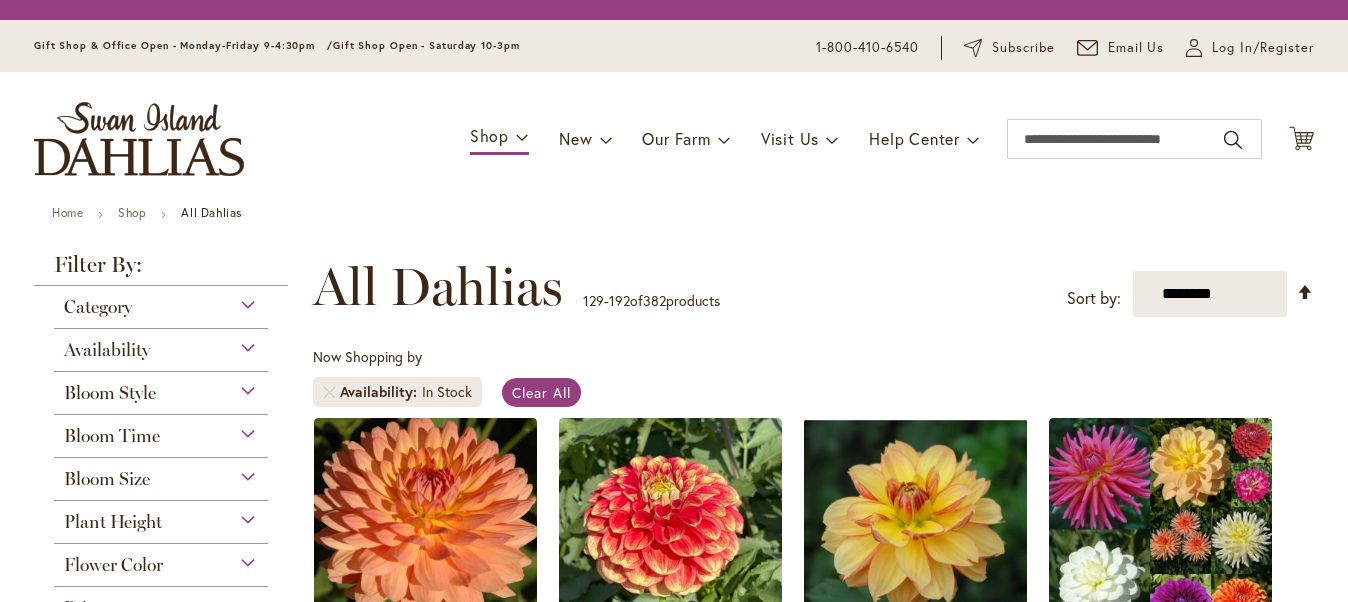 scroll, scrollTop: 0, scrollLeft: 0, axis: both 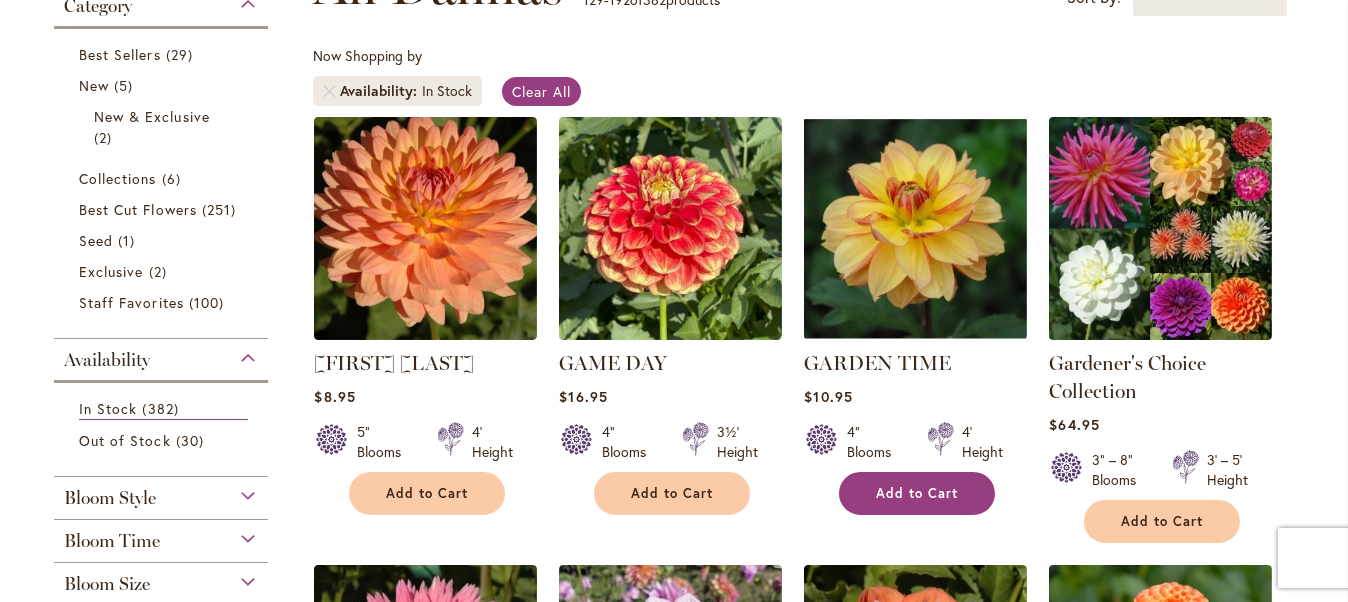 type on "**********" 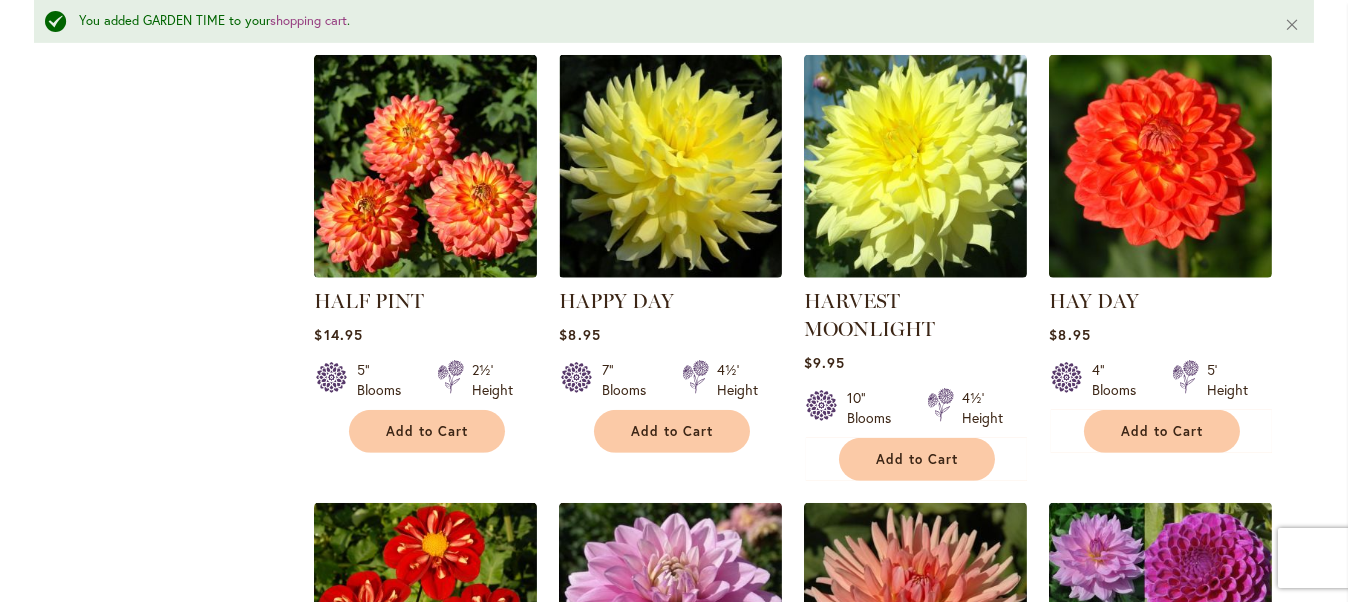 scroll, scrollTop: 2578, scrollLeft: 0, axis: vertical 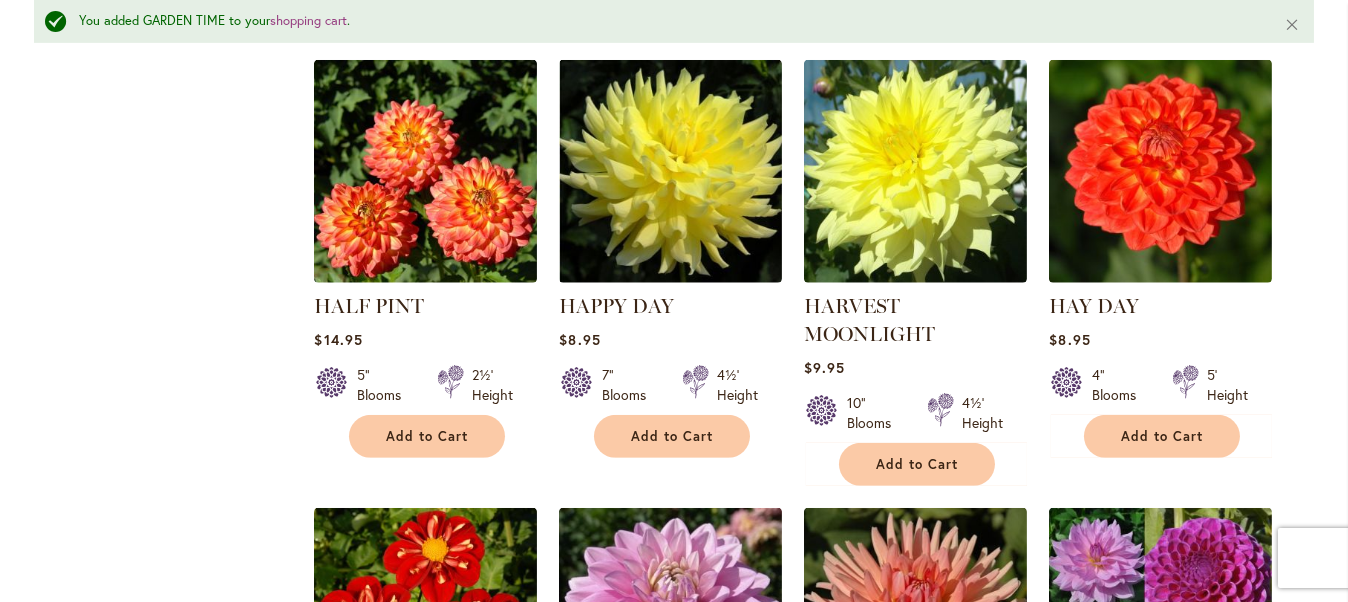 click on "Skip to Content
Gift Shop & Office Open - Monday-Friday 9-4:30pm   /    Gift Shop Open - Saturday 10-3pm
1-800-410-6540
Subscribe
Email Us
My Account
Log In/Register
Toggle Nav
Shop
Dahlia Tubers
Collections
Fresh Cut Dahlias" at bounding box center (674, 1678) 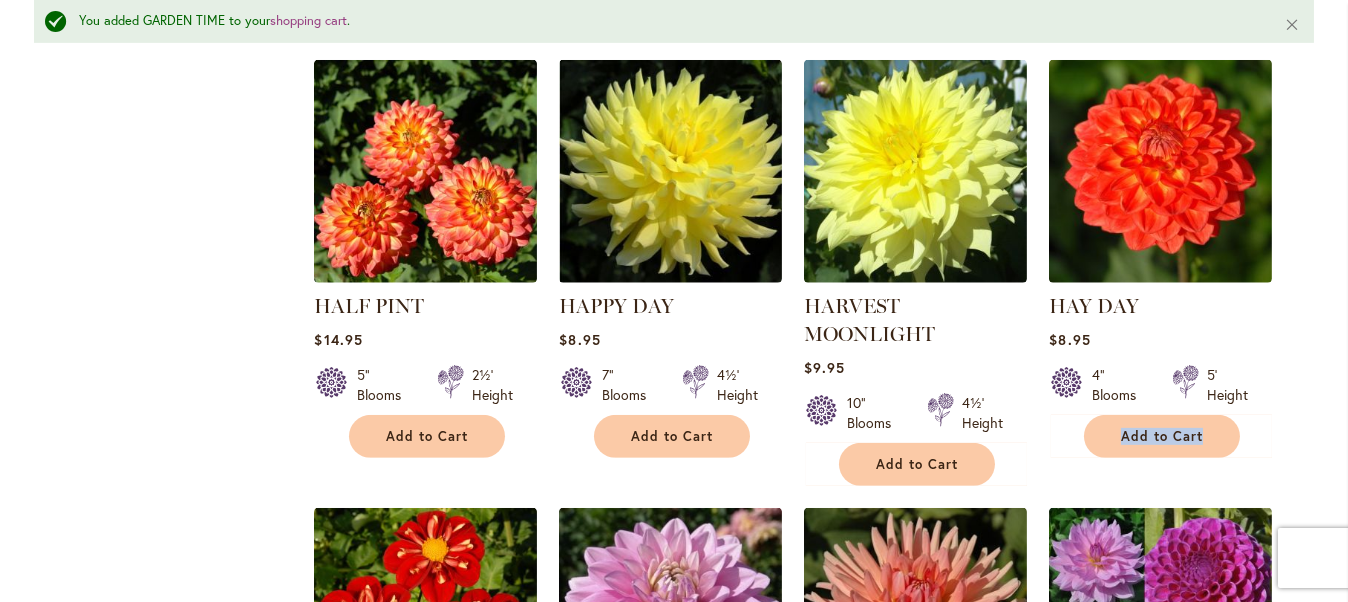 click on "Skip to Content
Gift Shop & Office Open - Monday-Friday 9-4:30pm   /    Gift Shop Open - Saturday 10-3pm
1-800-410-6540
Subscribe
Email Us
My Account
Log In/Register
Toggle Nav
Shop
Dahlia Tubers
Collections
Fresh Cut Dahlias" at bounding box center [674, 1678] 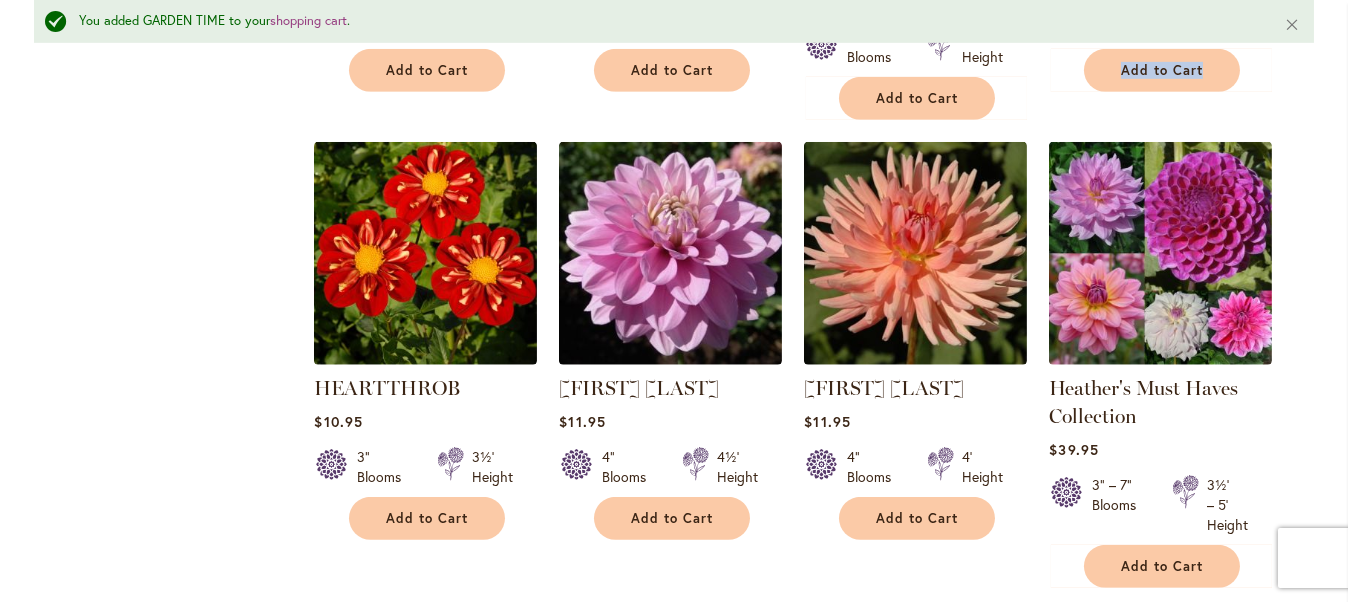 scroll, scrollTop: 2942, scrollLeft: 0, axis: vertical 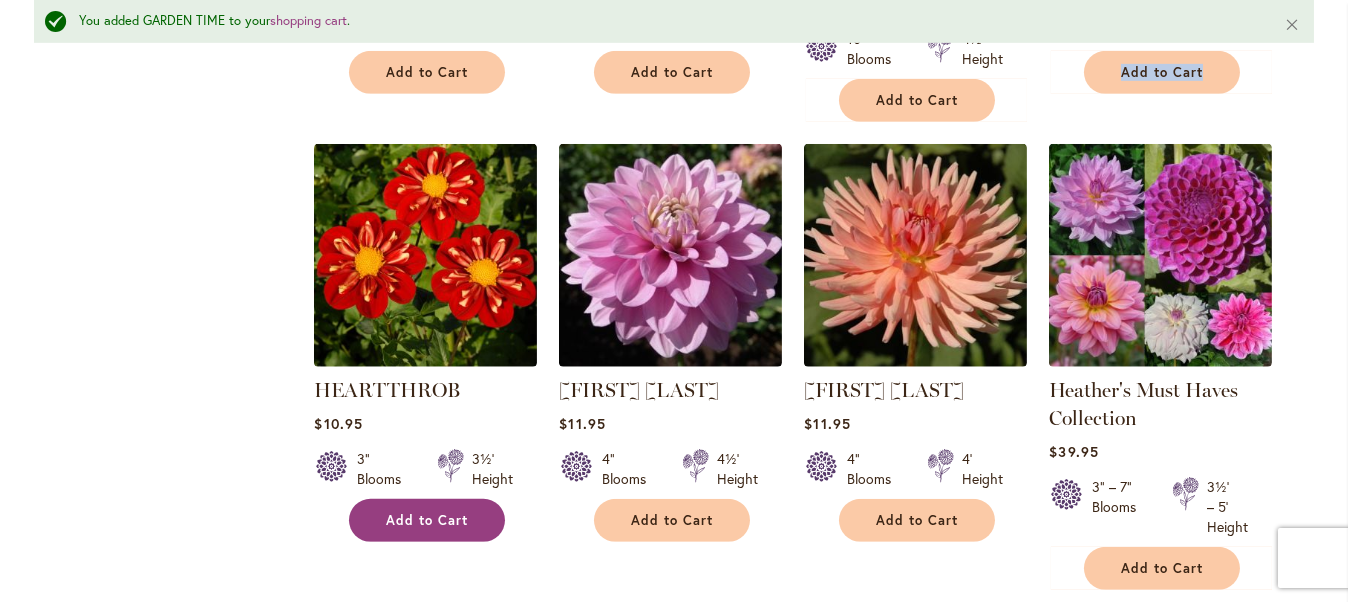 click on "Add to Cart" at bounding box center [427, 520] 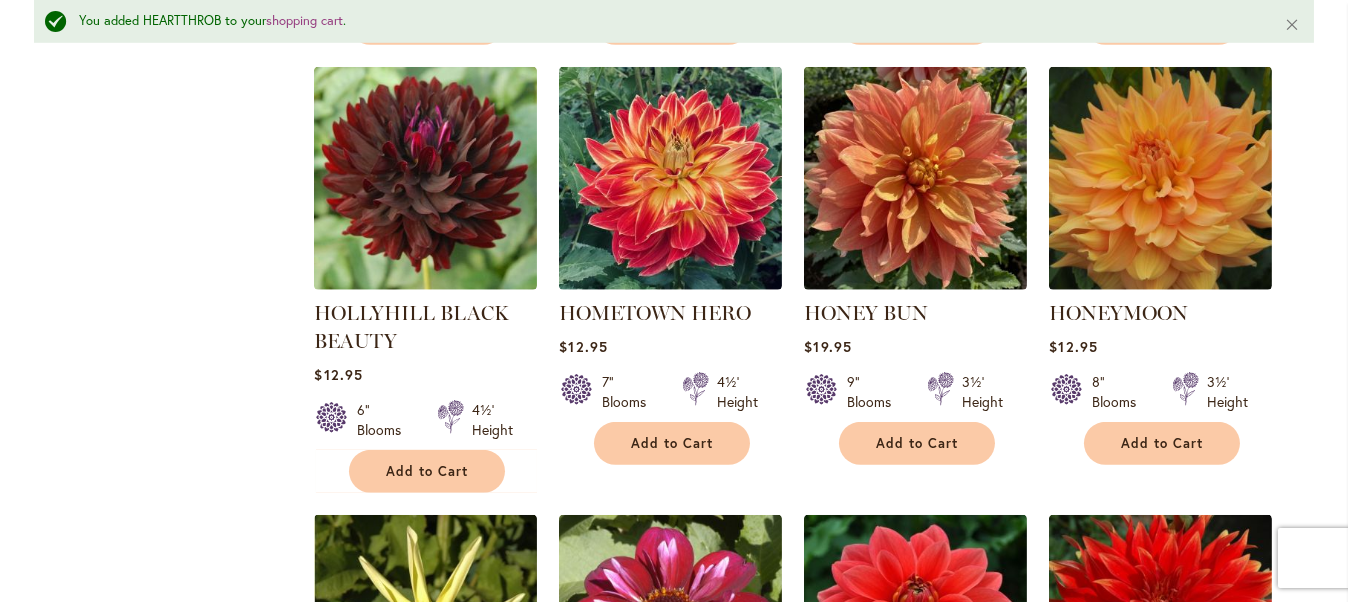 scroll, scrollTop: 3909, scrollLeft: 0, axis: vertical 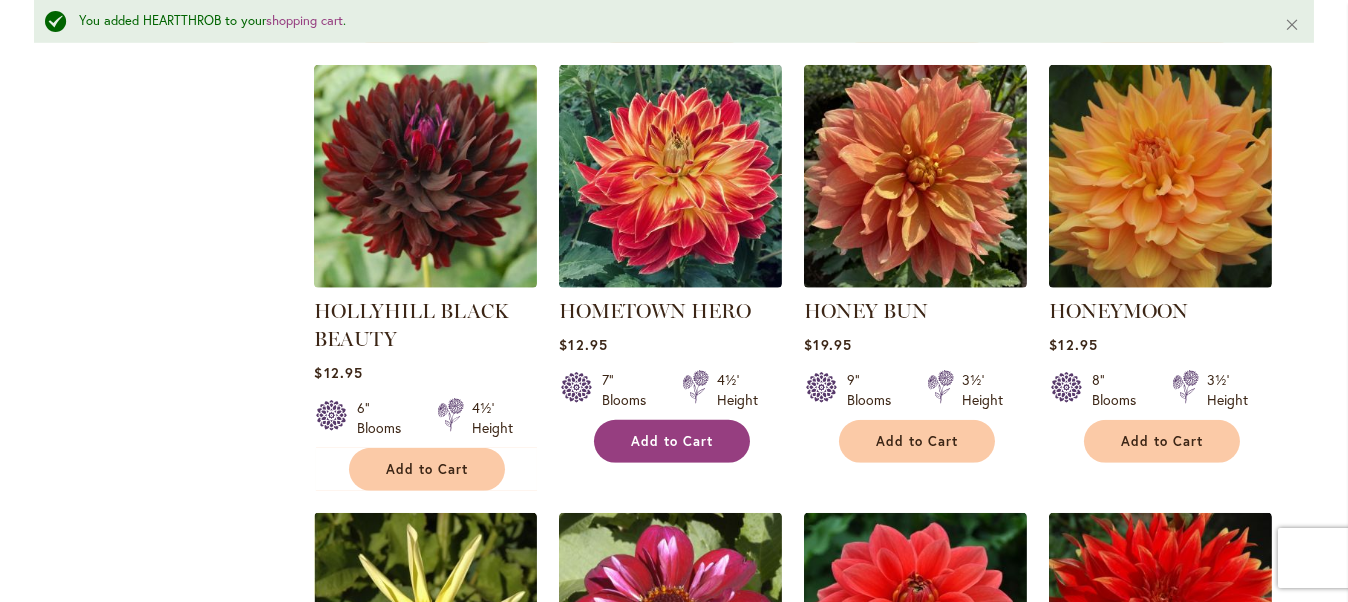 click on "Add to Cart" at bounding box center [672, 441] 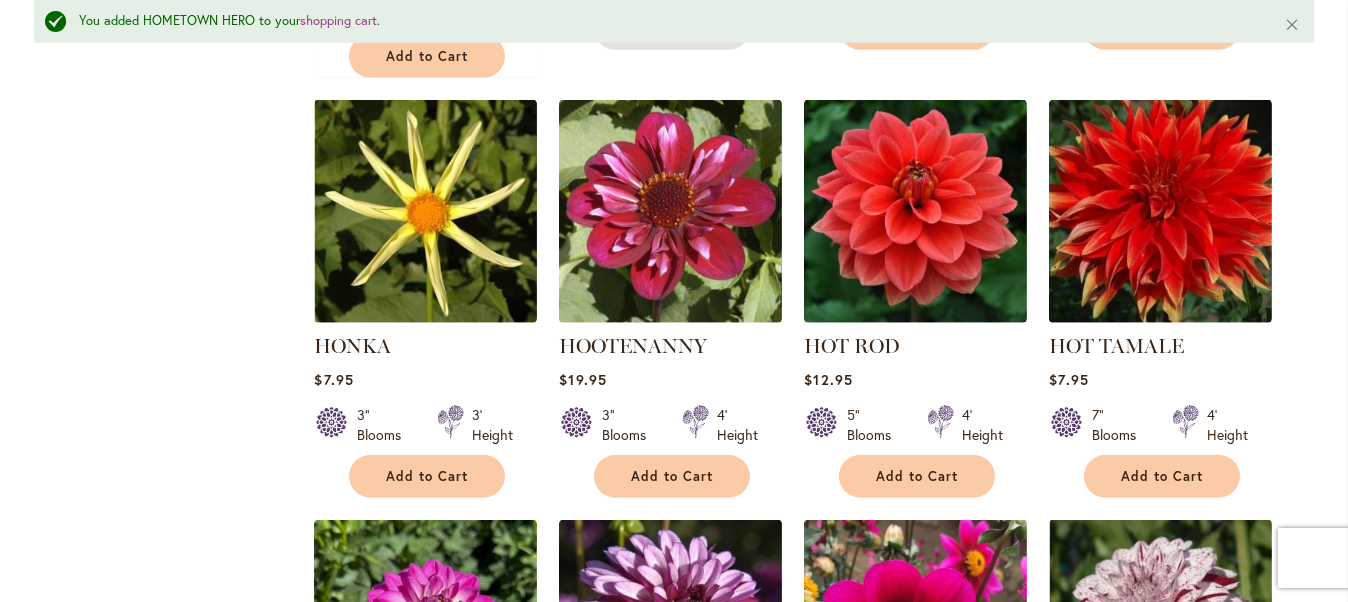 scroll, scrollTop: 4331, scrollLeft: 0, axis: vertical 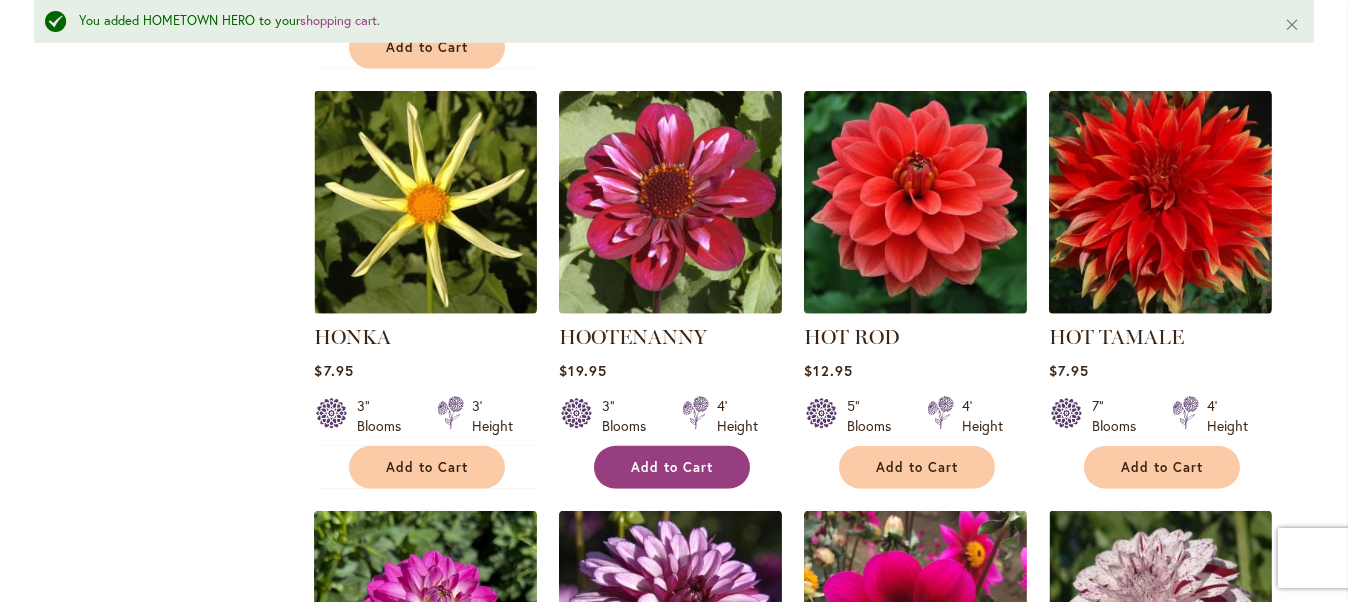 click on "Add to Cart" at bounding box center (672, 467) 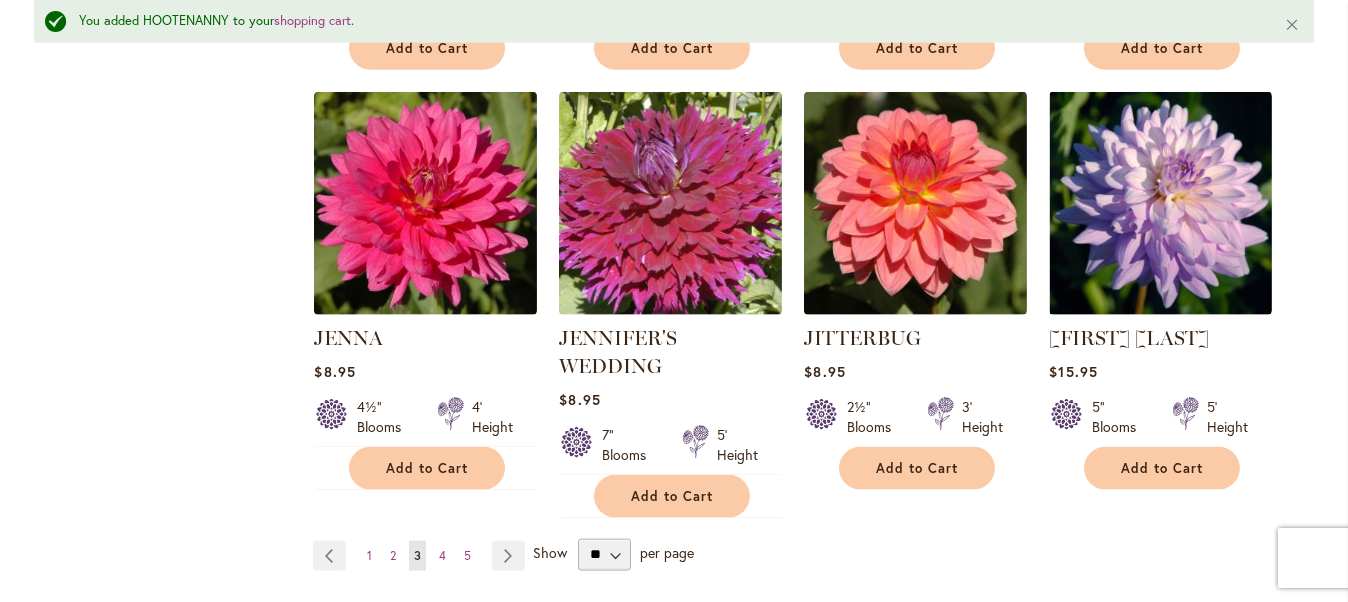 scroll, scrollTop: 6879, scrollLeft: 0, axis: vertical 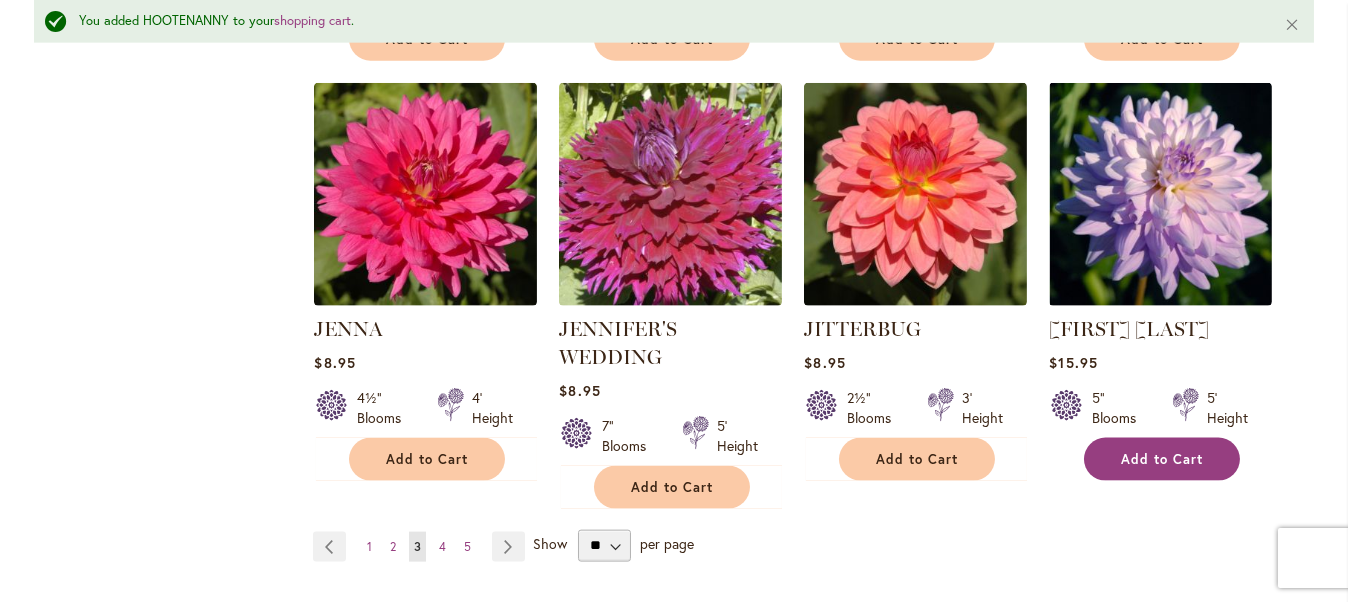 click on "Add to Cart" at bounding box center (1162, 459) 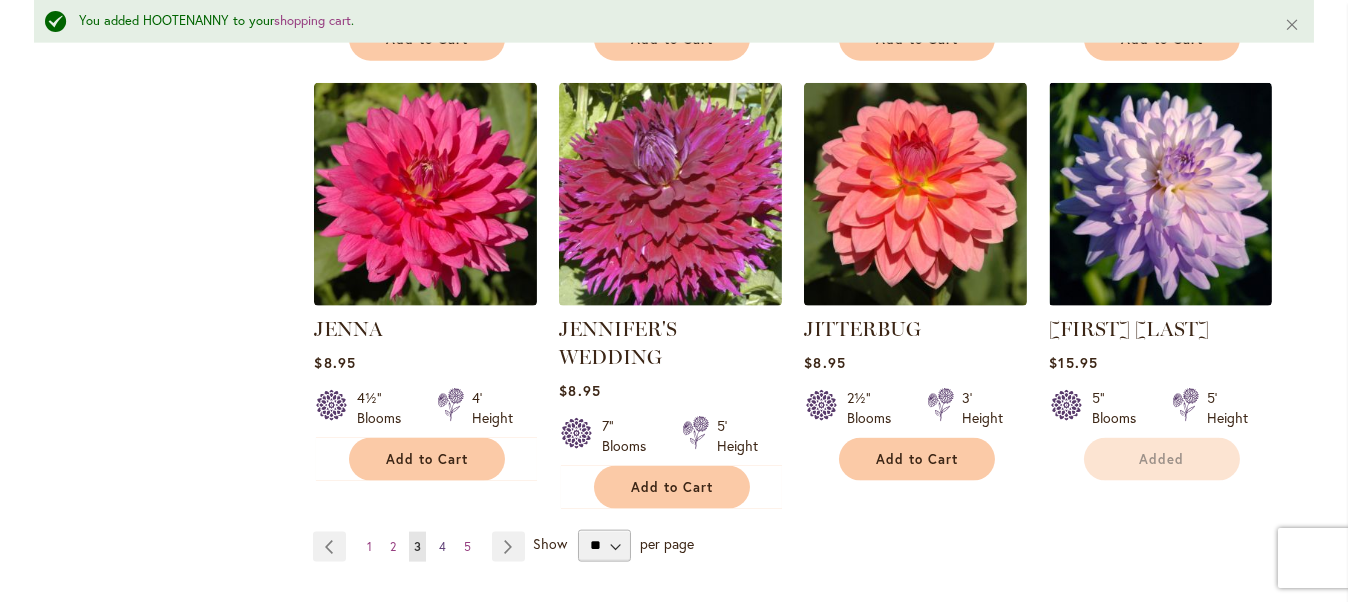 click on "4" at bounding box center (442, 546) 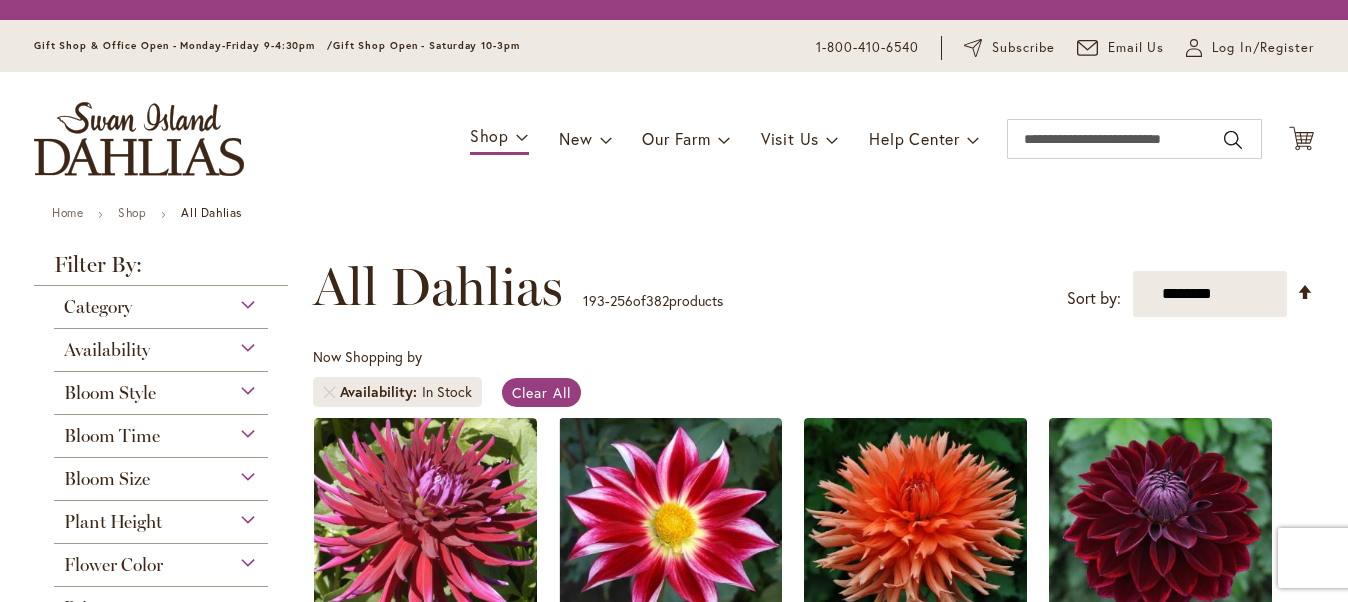 scroll, scrollTop: 0, scrollLeft: 0, axis: both 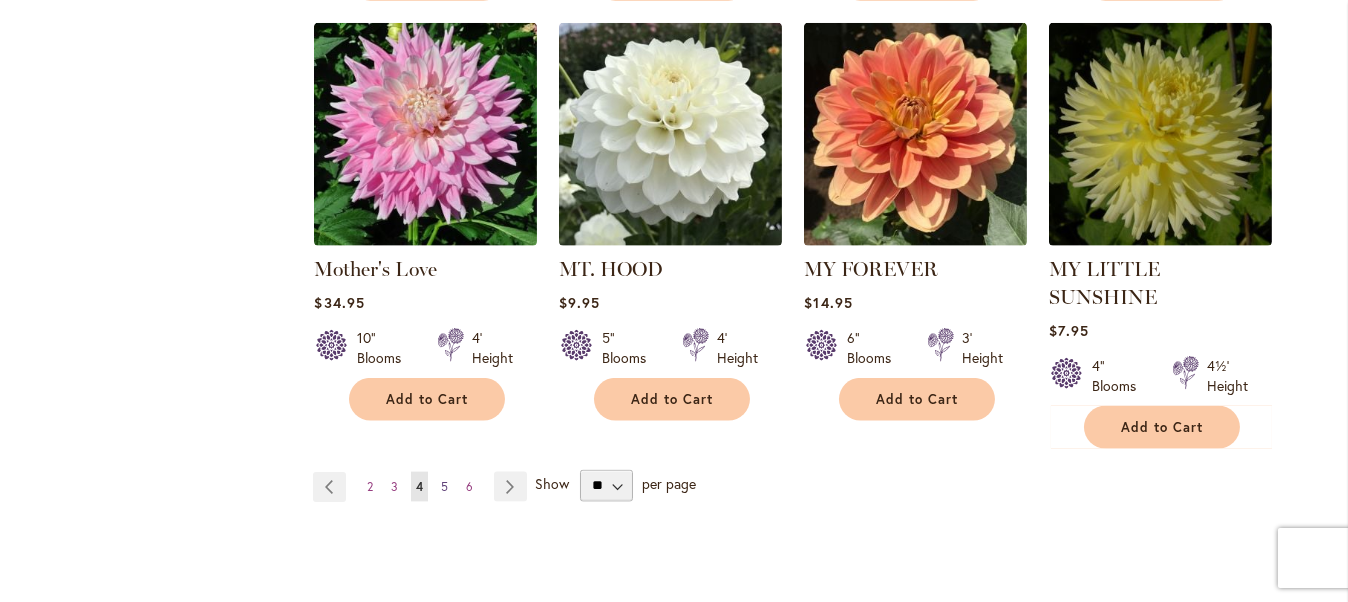 type on "**********" 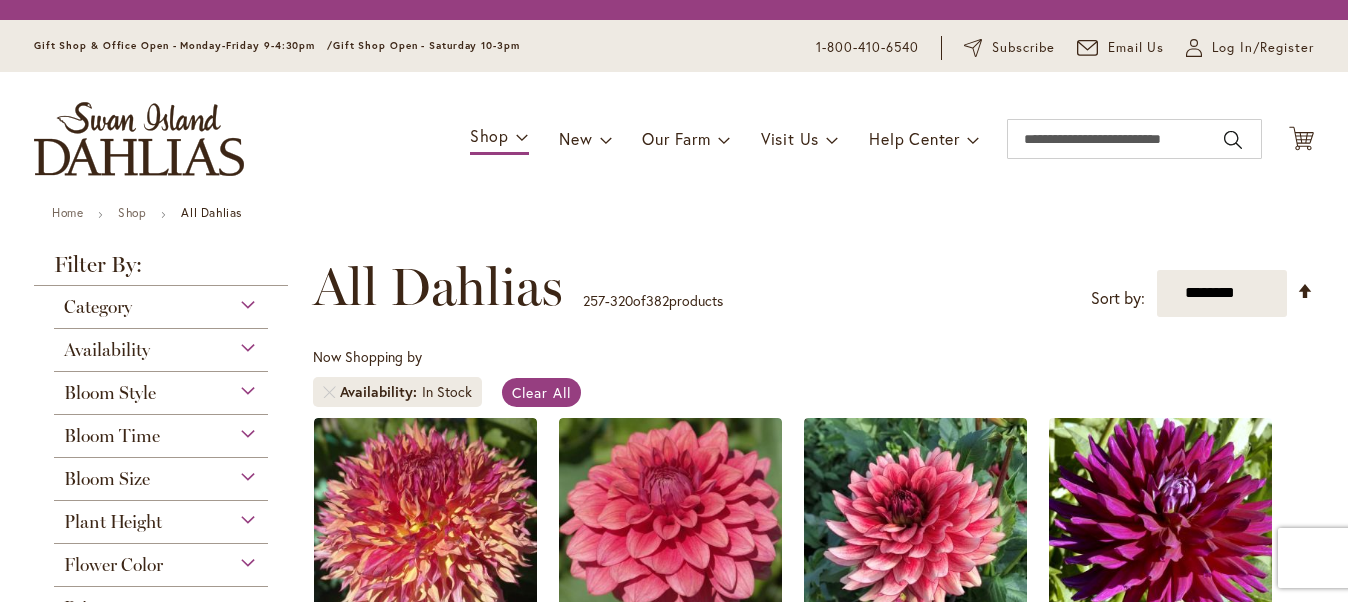 scroll, scrollTop: 0, scrollLeft: 0, axis: both 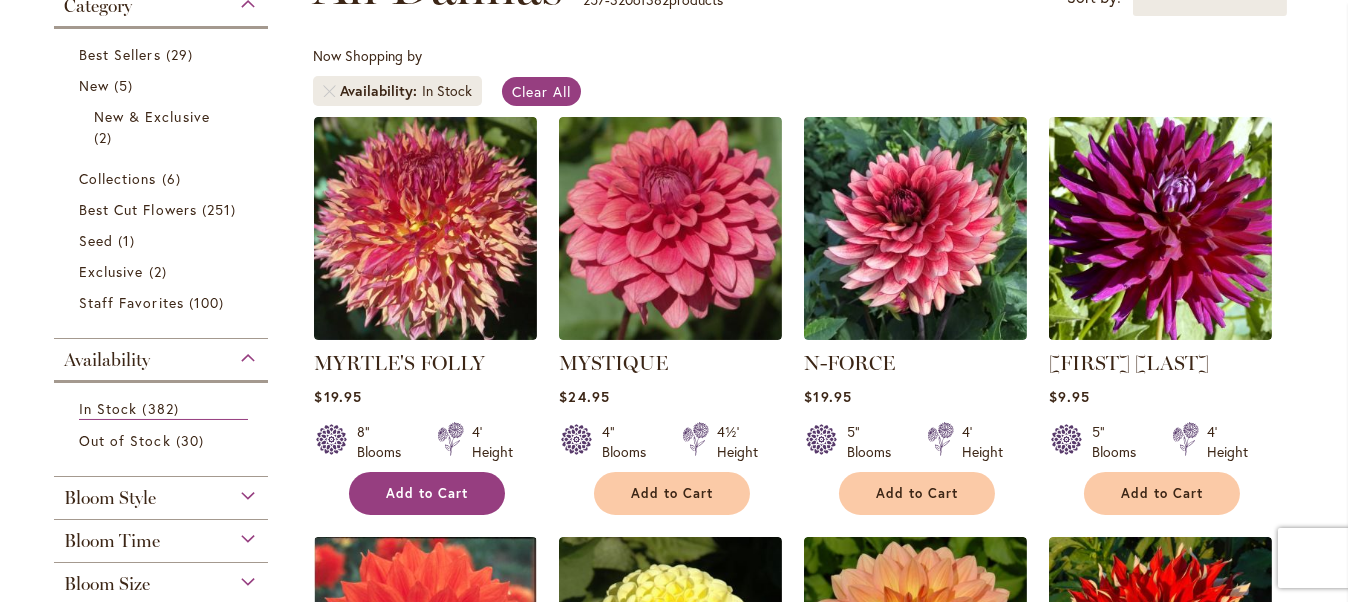 type on "**********" 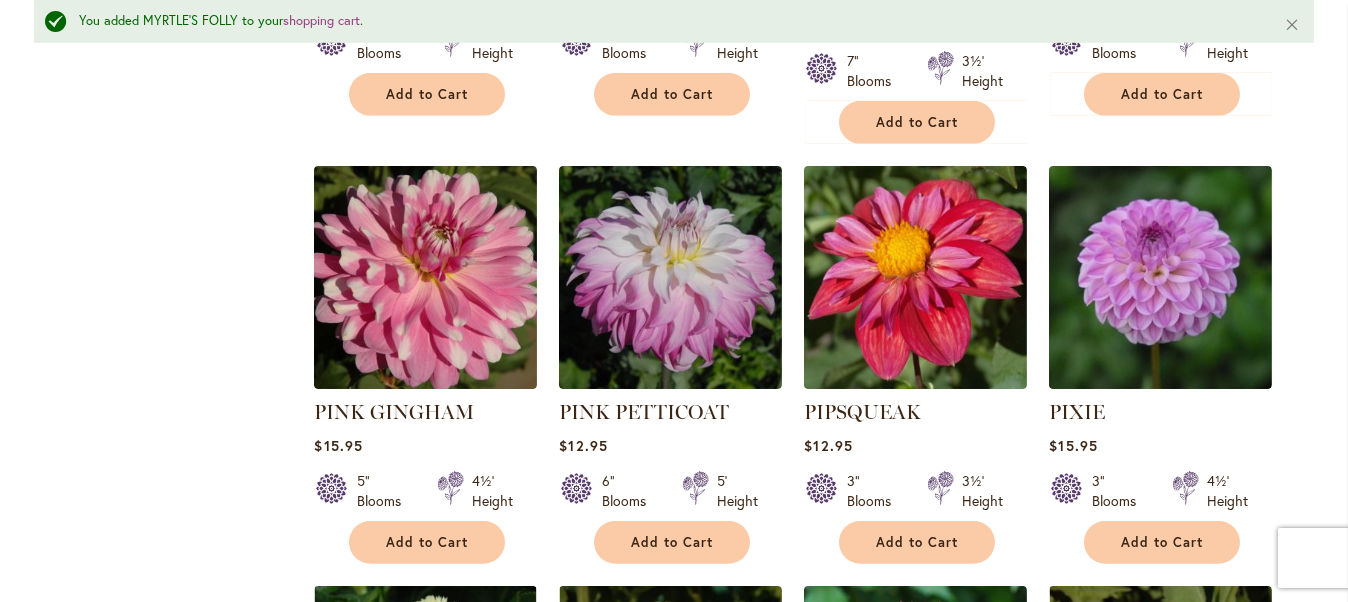scroll, scrollTop: 4220, scrollLeft: 0, axis: vertical 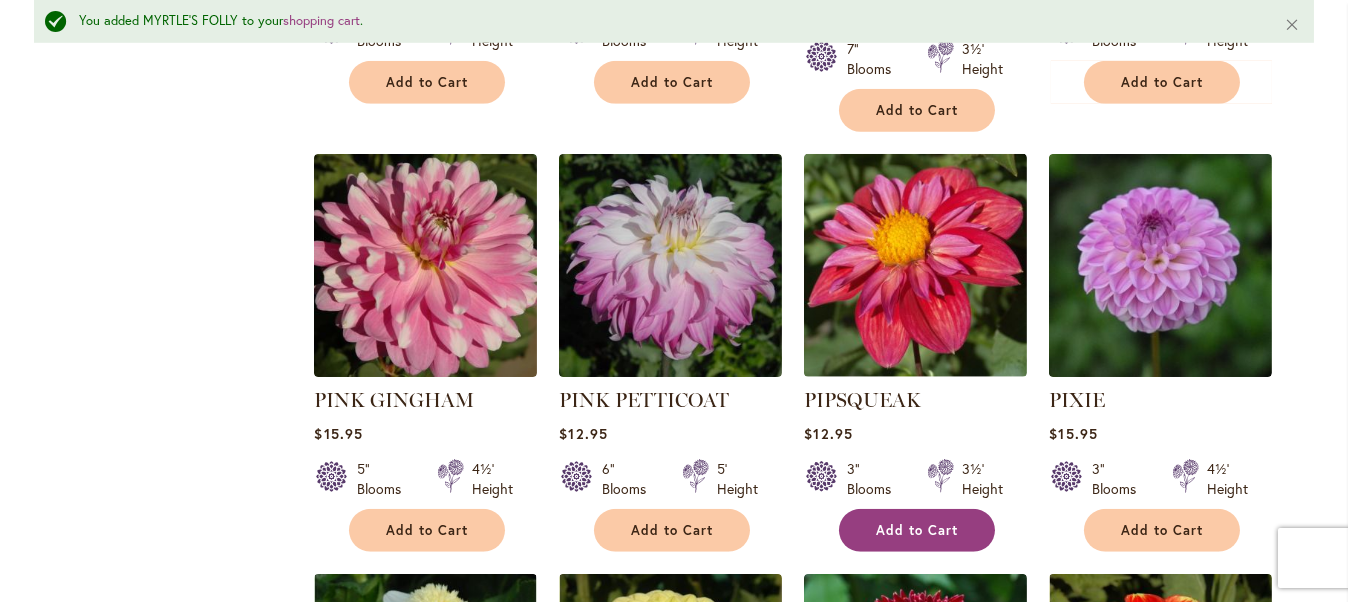 click on "Add to Cart" at bounding box center (917, 530) 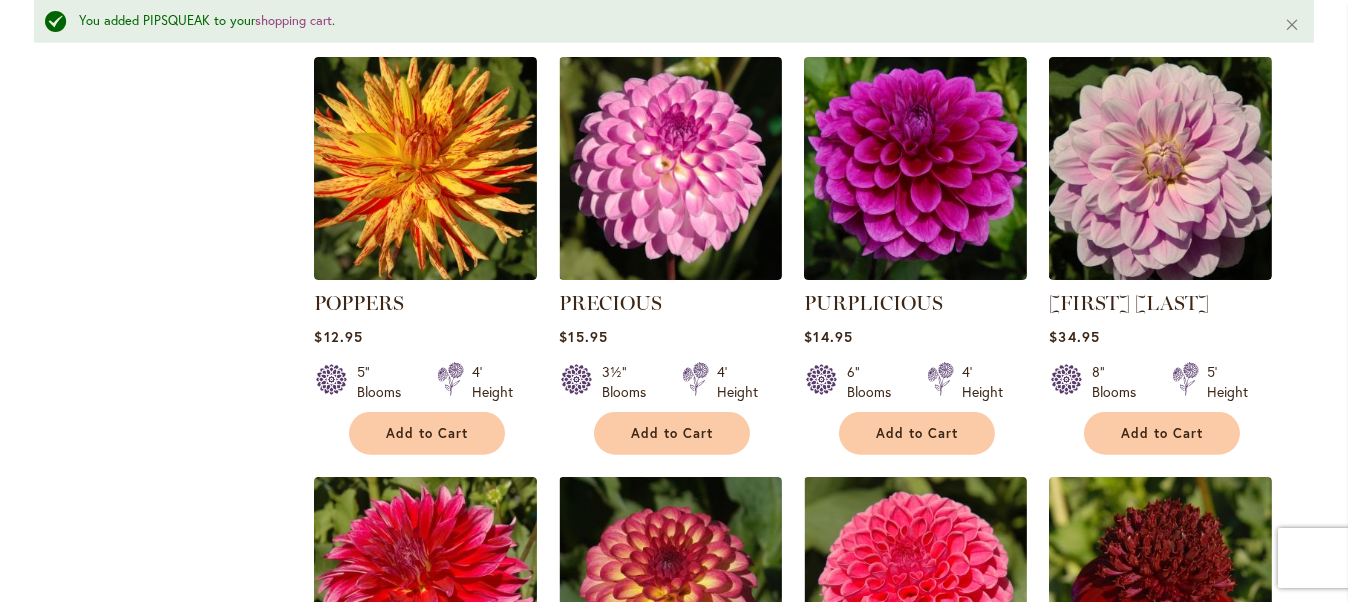 scroll, scrollTop: 5171, scrollLeft: 0, axis: vertical 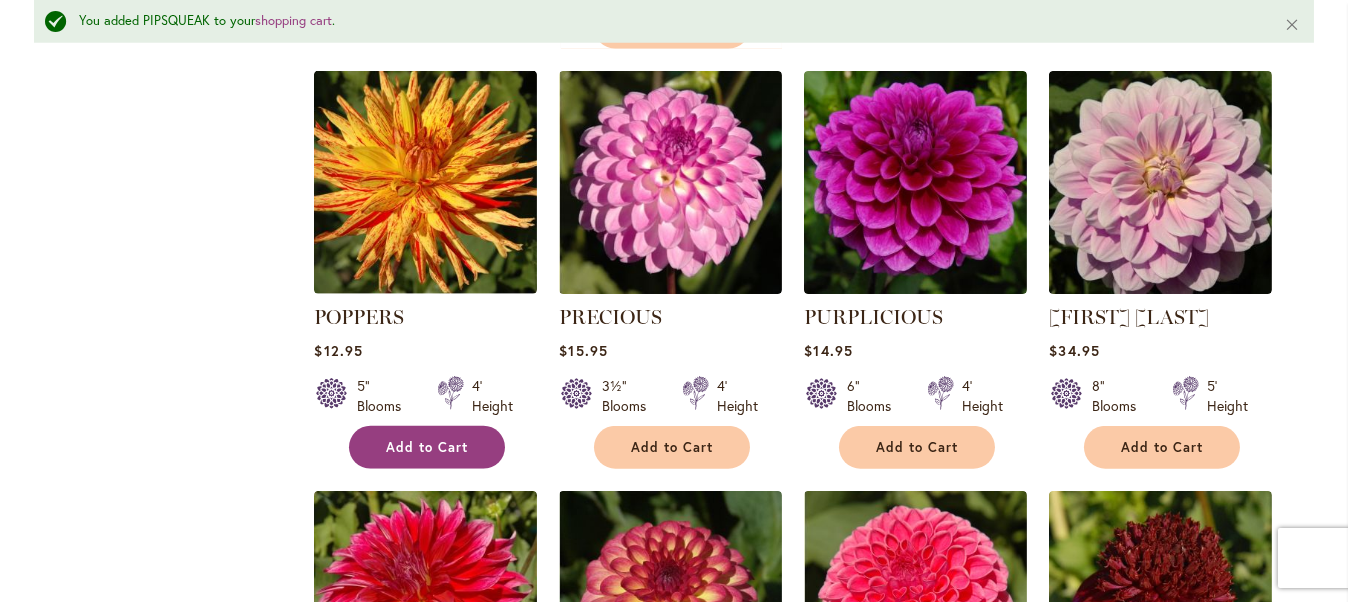click on "Add to Cart" at bounding box center (427, 447) 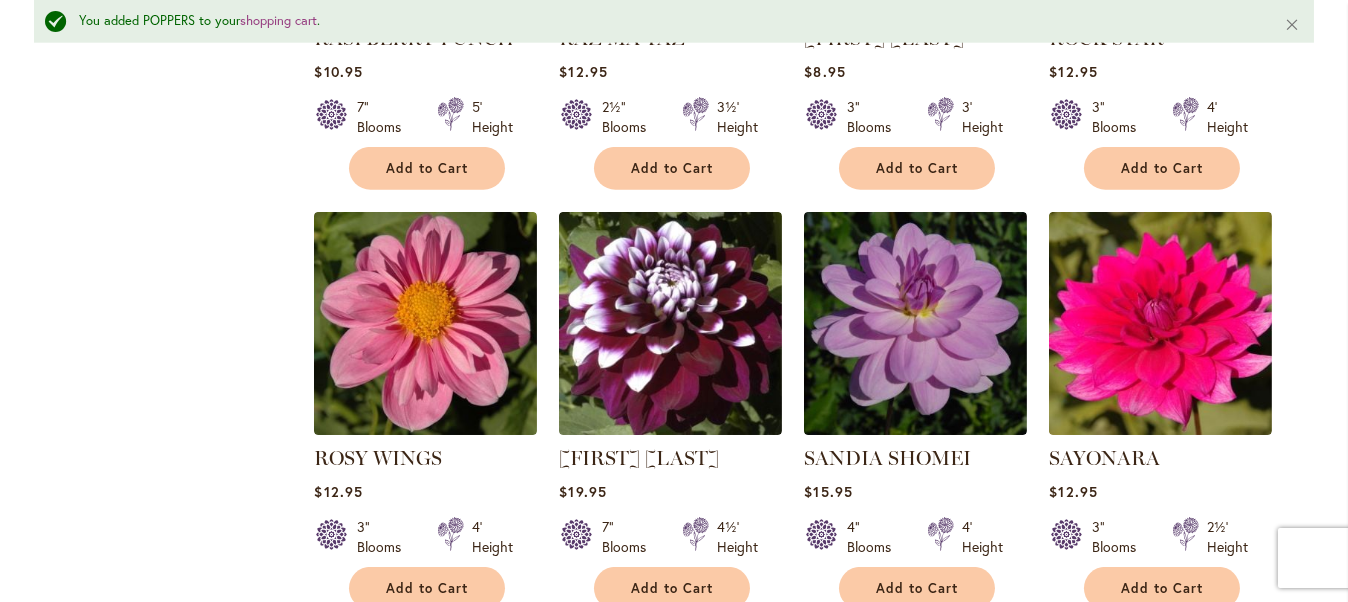 scroll, scrollTop: 5890, scrollLeft: 0, axis: vertical 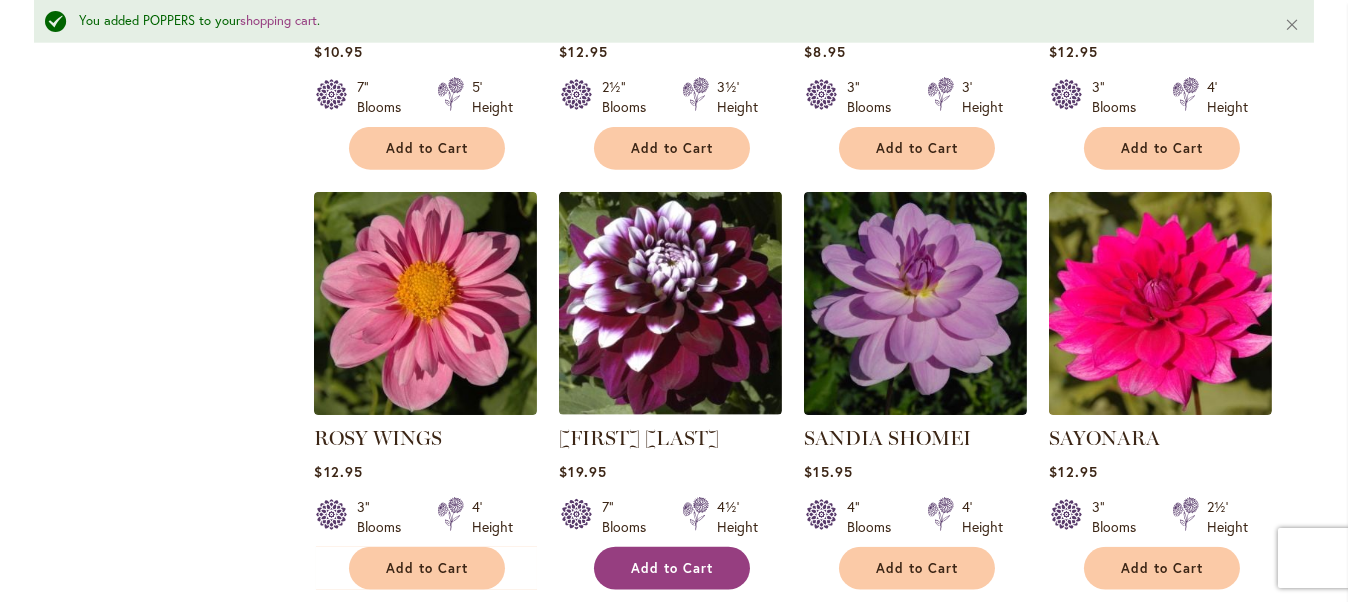 click on "Add to Cart" at bounding box center (672, 568) 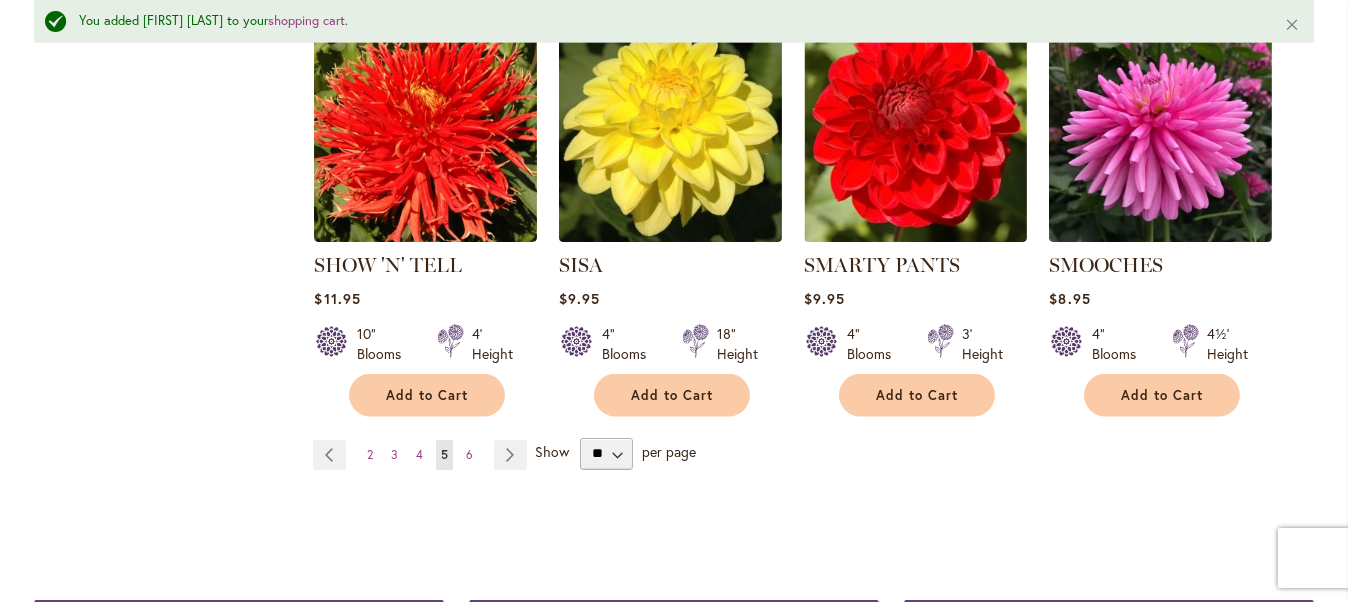 scroll, scrollTop: 6901, scrollLeft: 0, axis: vertical 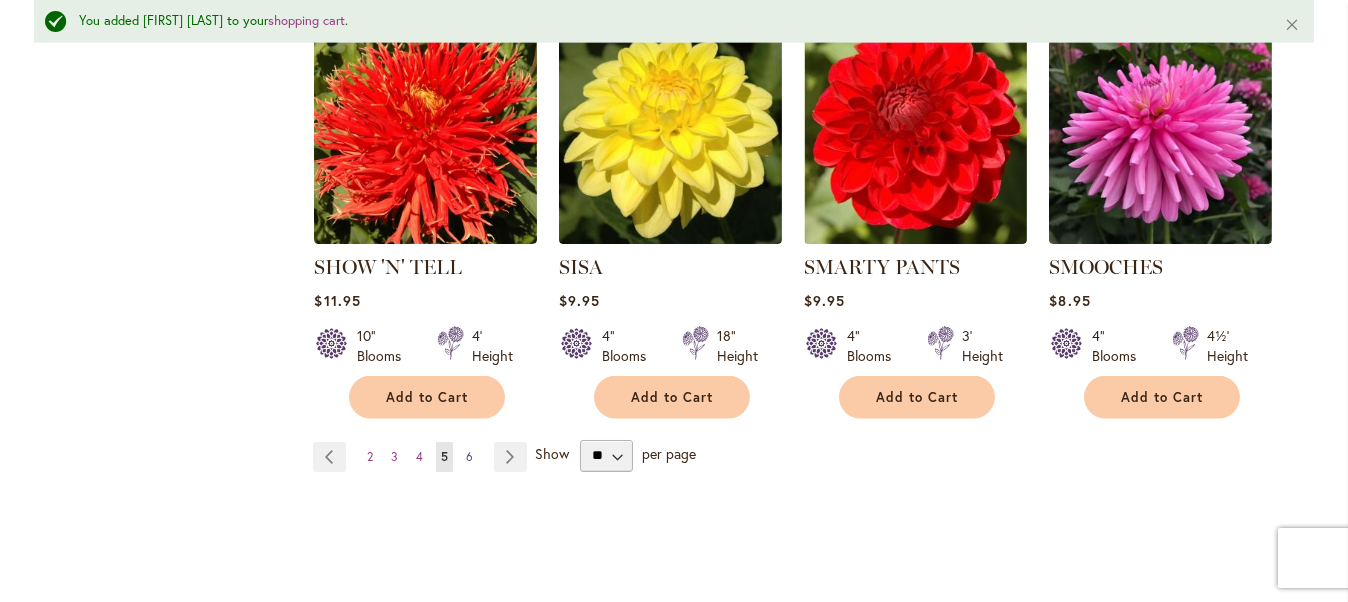 click on "Page
6" at bounding box center [469, 457] 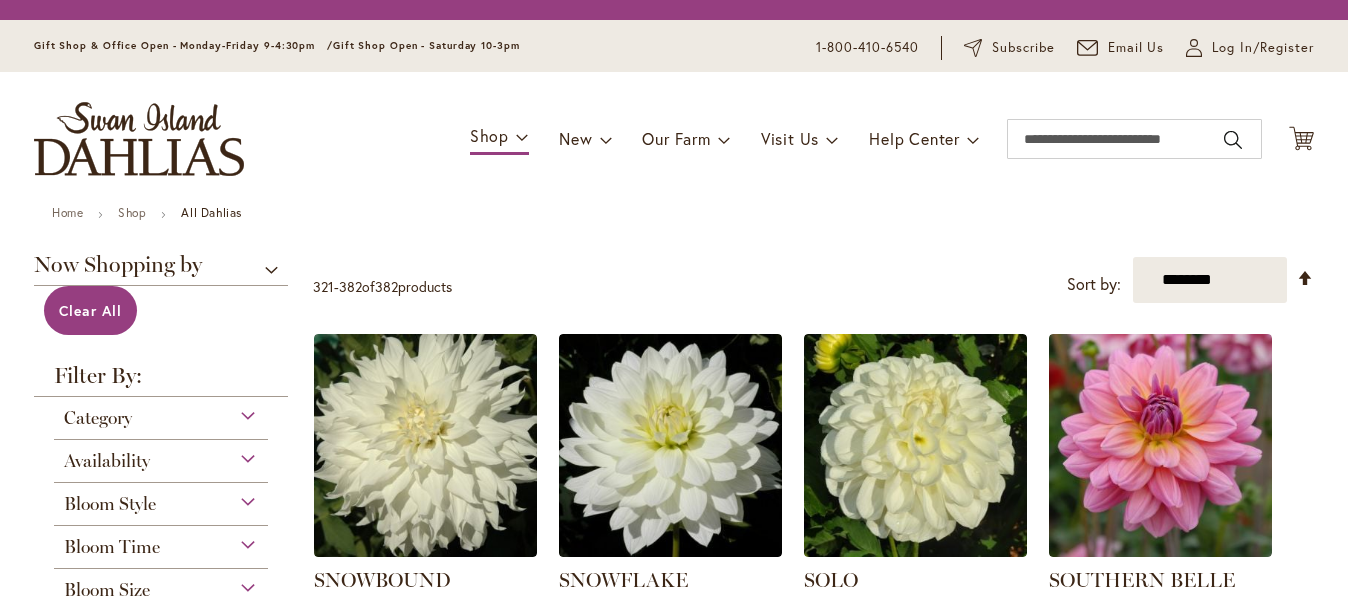 scroll, scrollTop: 0, scrollLeft: 0, axis: both 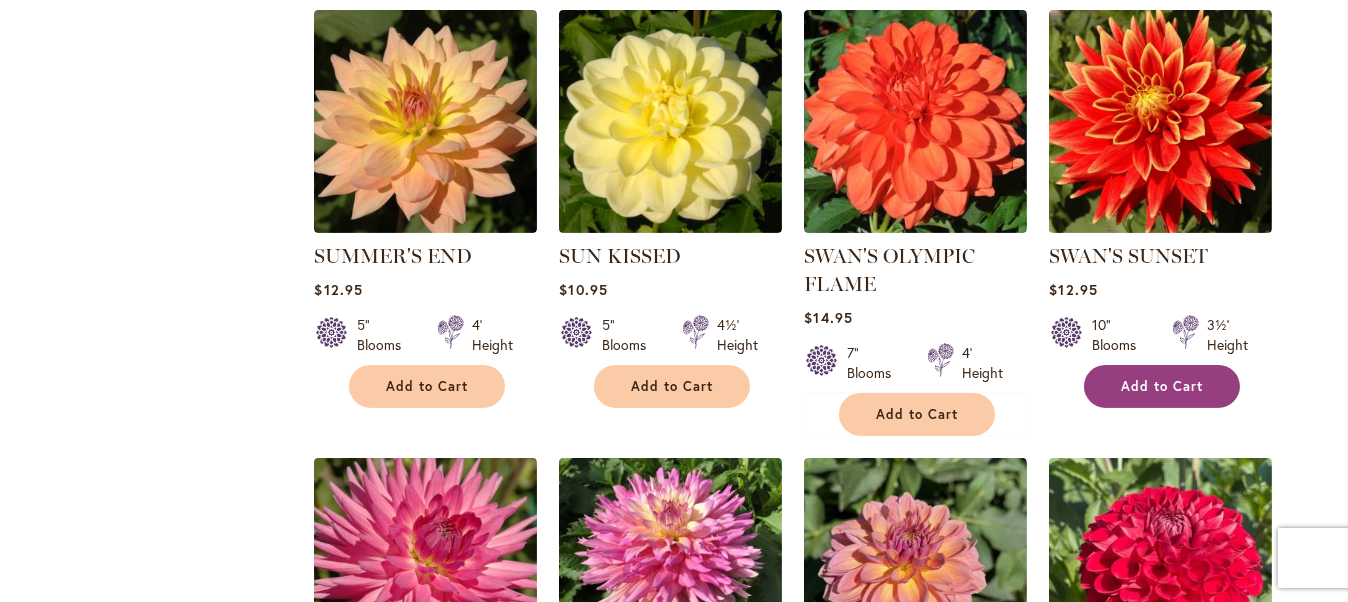 type on "**********" 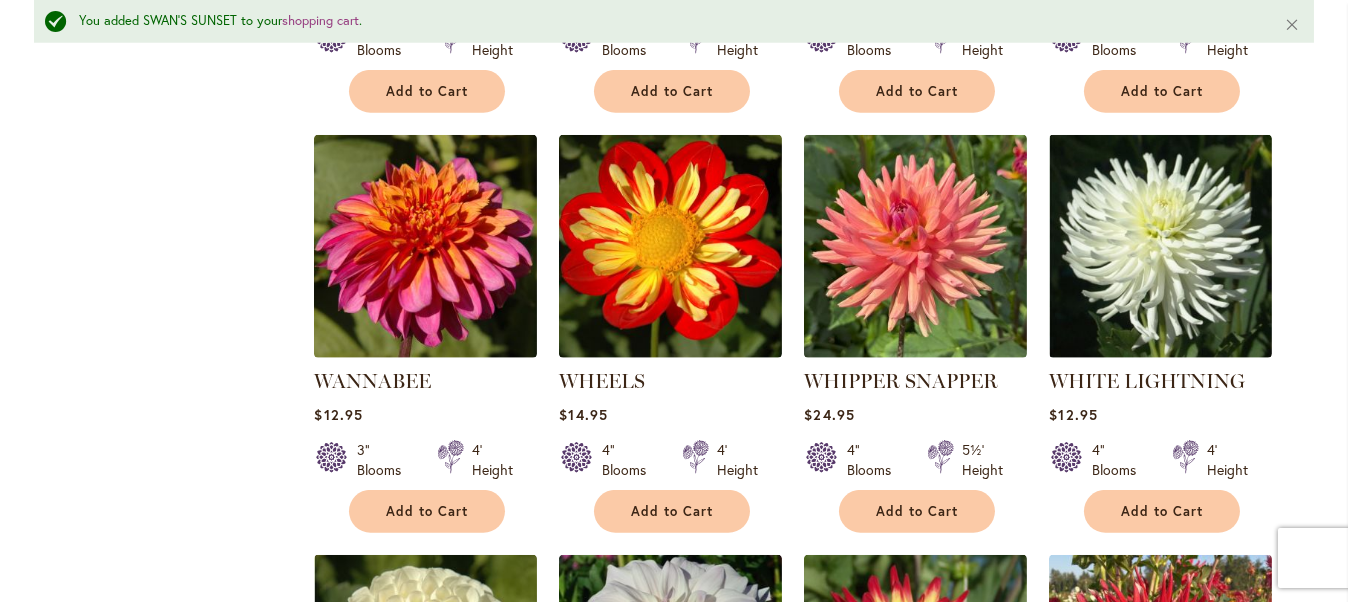 scroll, scrollTop: 5040, scrollLeft: 0, axis: vertical 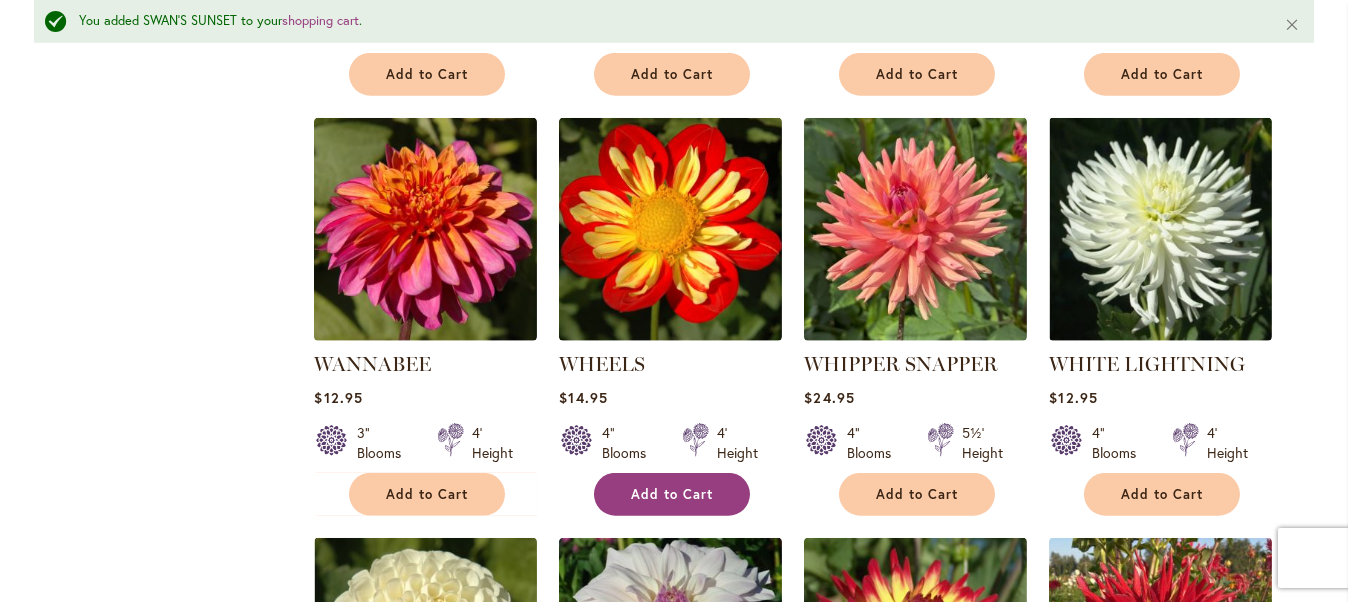 click on "Add to Cart" at bounding box center (672, 494) 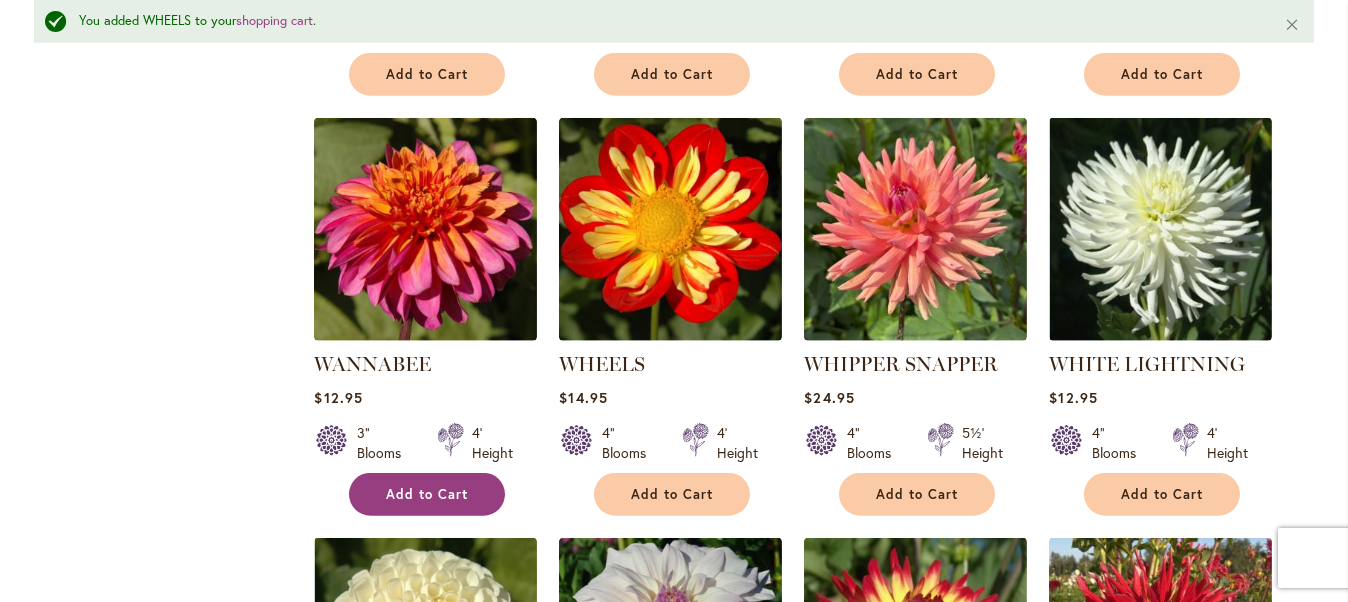 click on "Add to Cart" at bounding box center [427, 494] 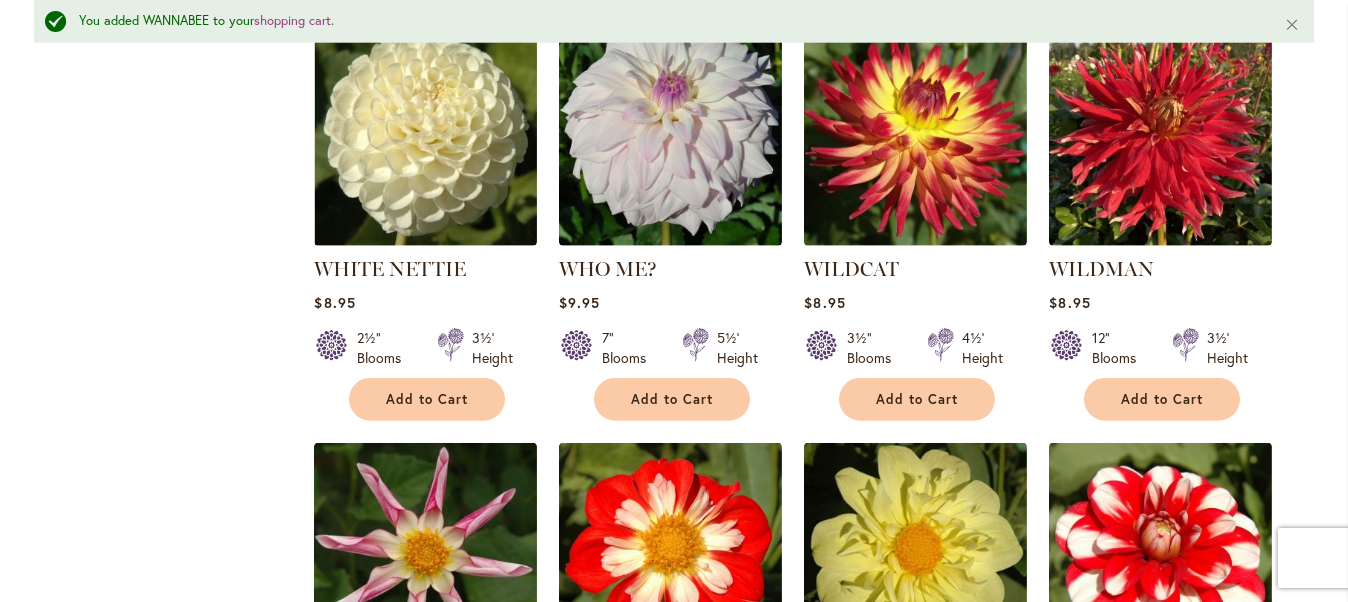 scroll, scrollTop: 5556, scrollLeft: 0, axis: vertical 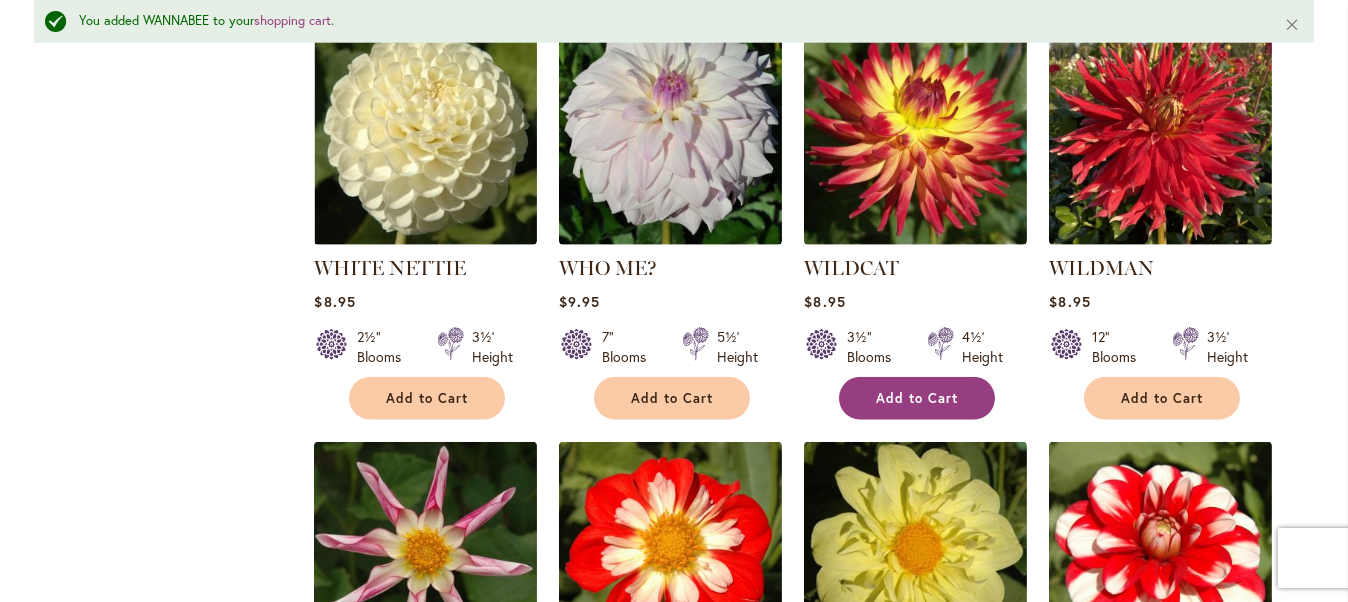 click on "Add to Cart" at bounding box center [917, 398] 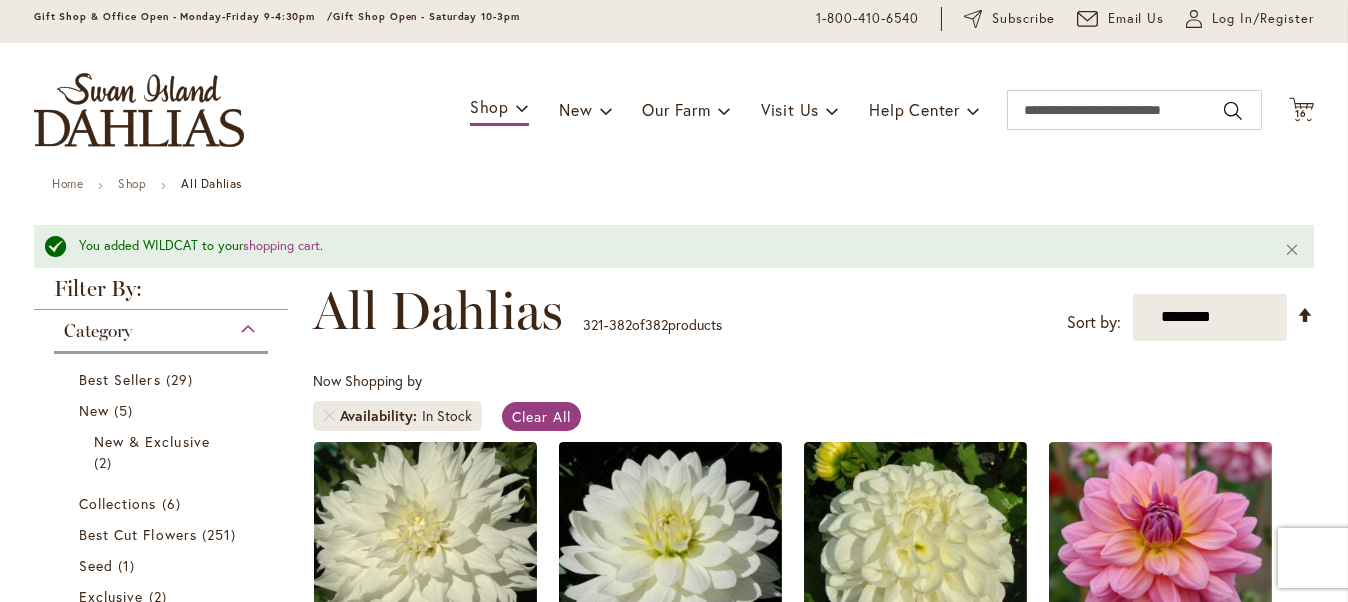 scroll, scrollTop: 0, scrollLeft: 0, axis: both 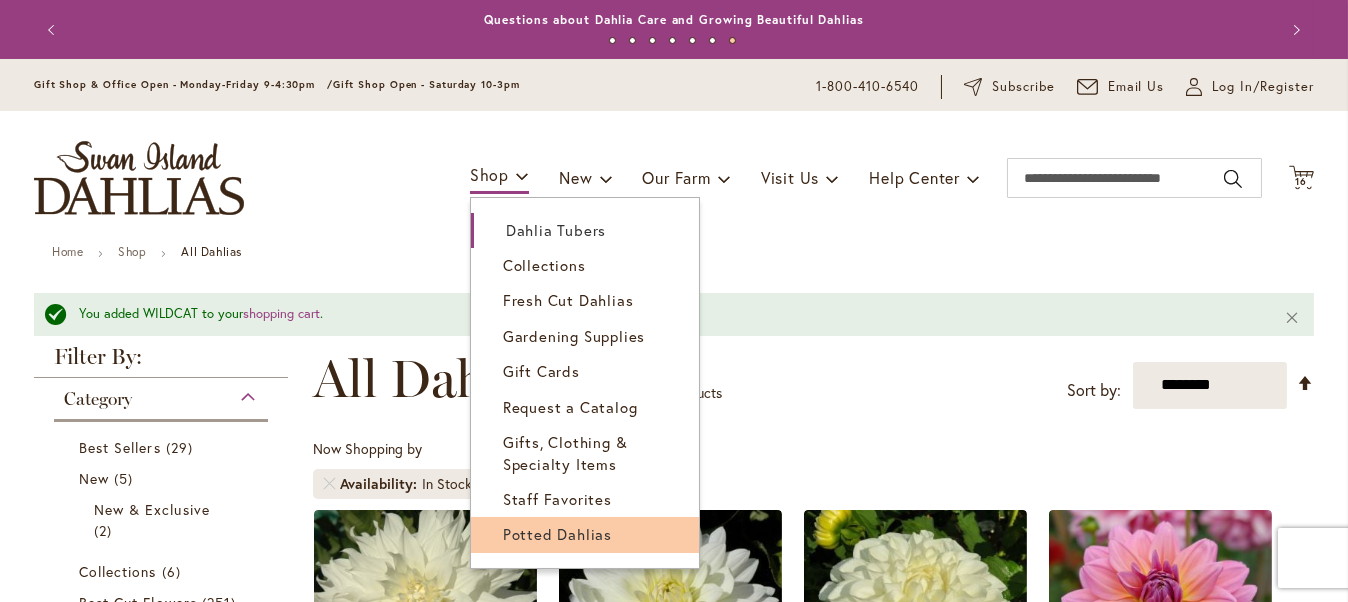 click on "Potted Dahlias" at bounding box center (557, 534) 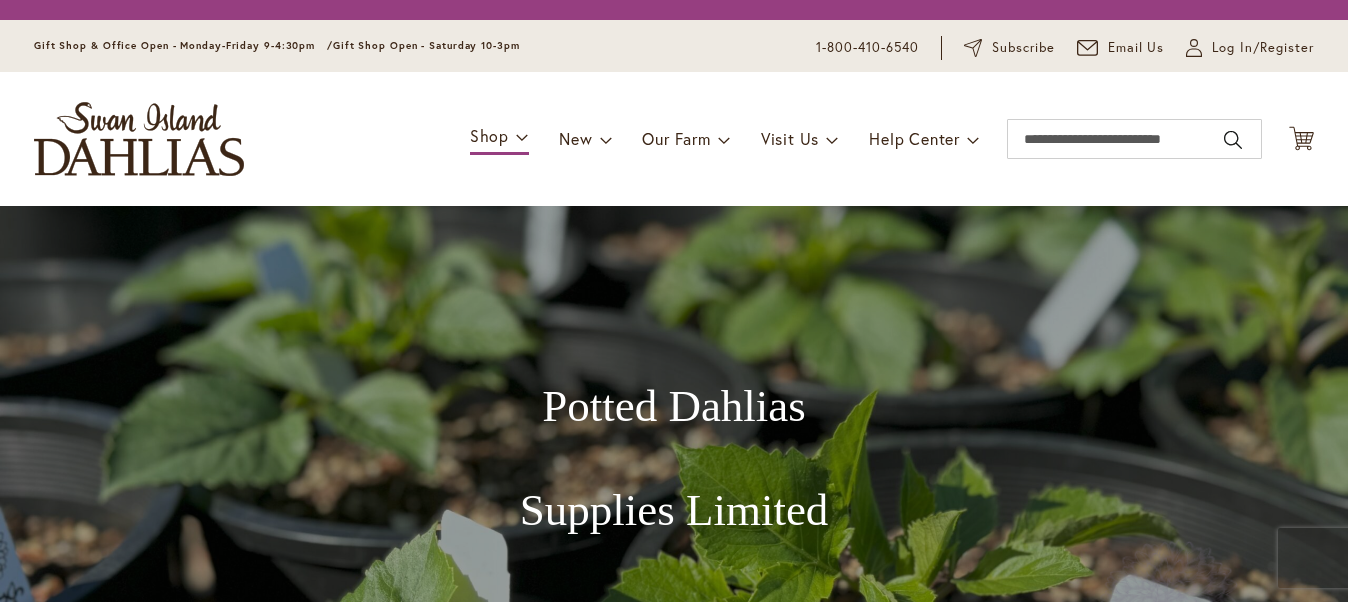 scroll, scrollTop: 0, scrollLeft: 0, axis: both 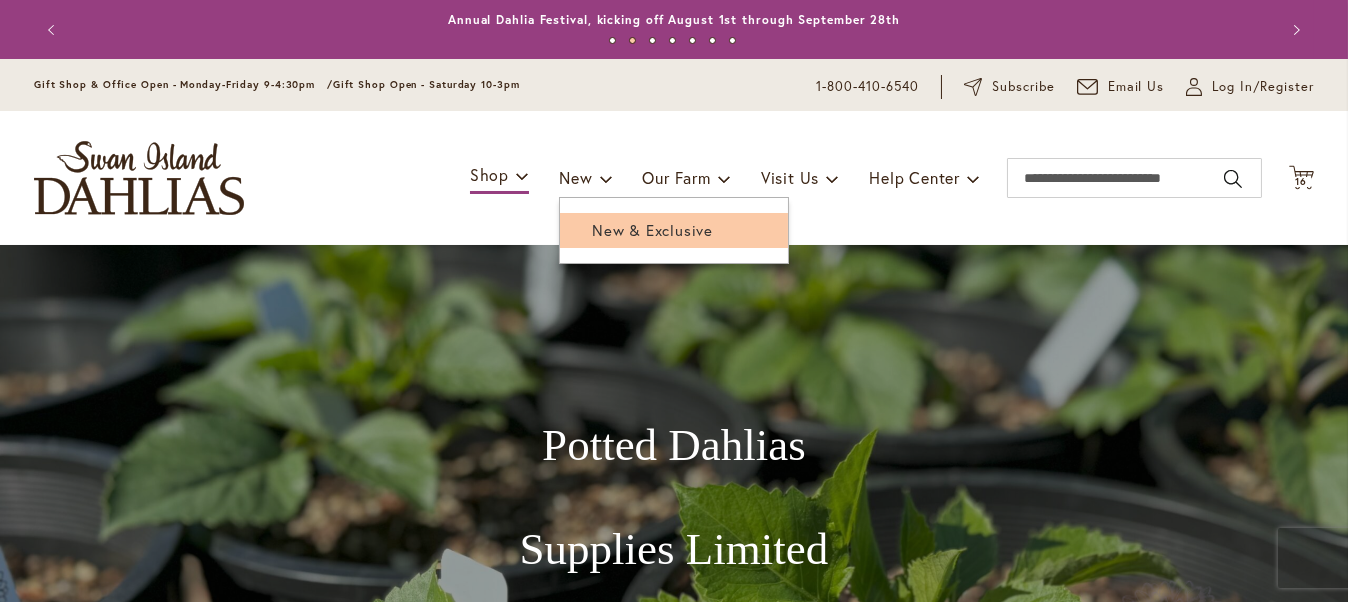 type on "**********" 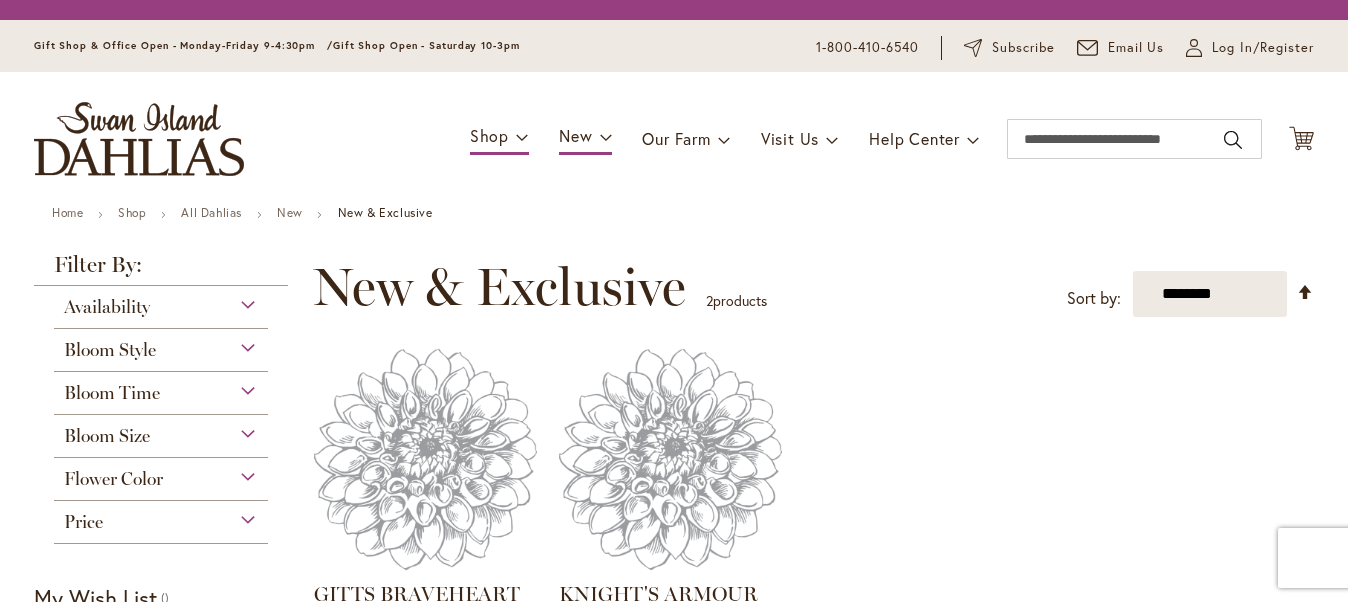 scroll, scrollTop: 0, scrollLeft: 0, axis: both 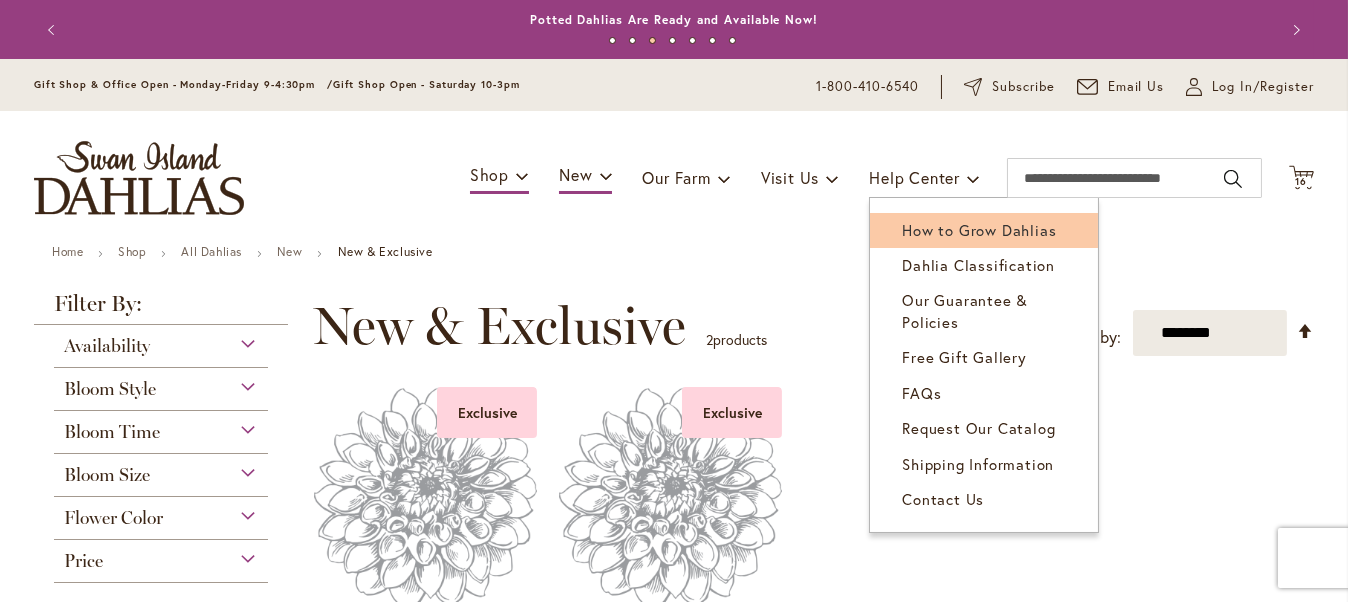 type on "**********" 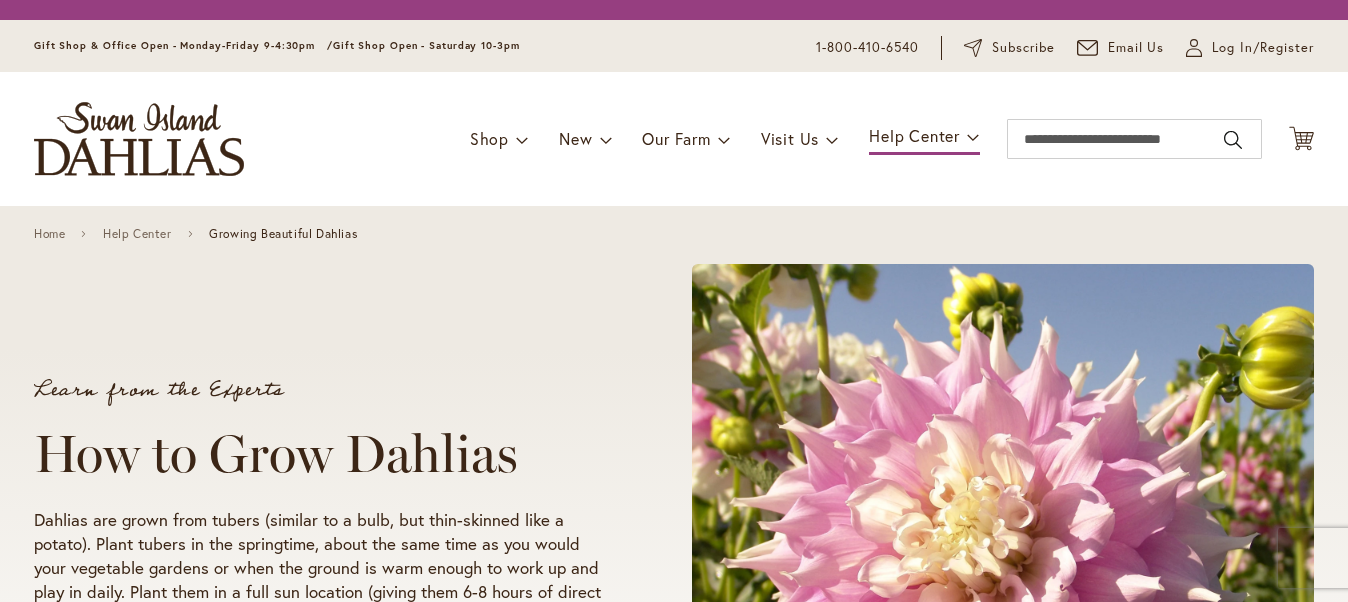 scroll, scrollTop: 0, scrollLeft: 0, axis: both 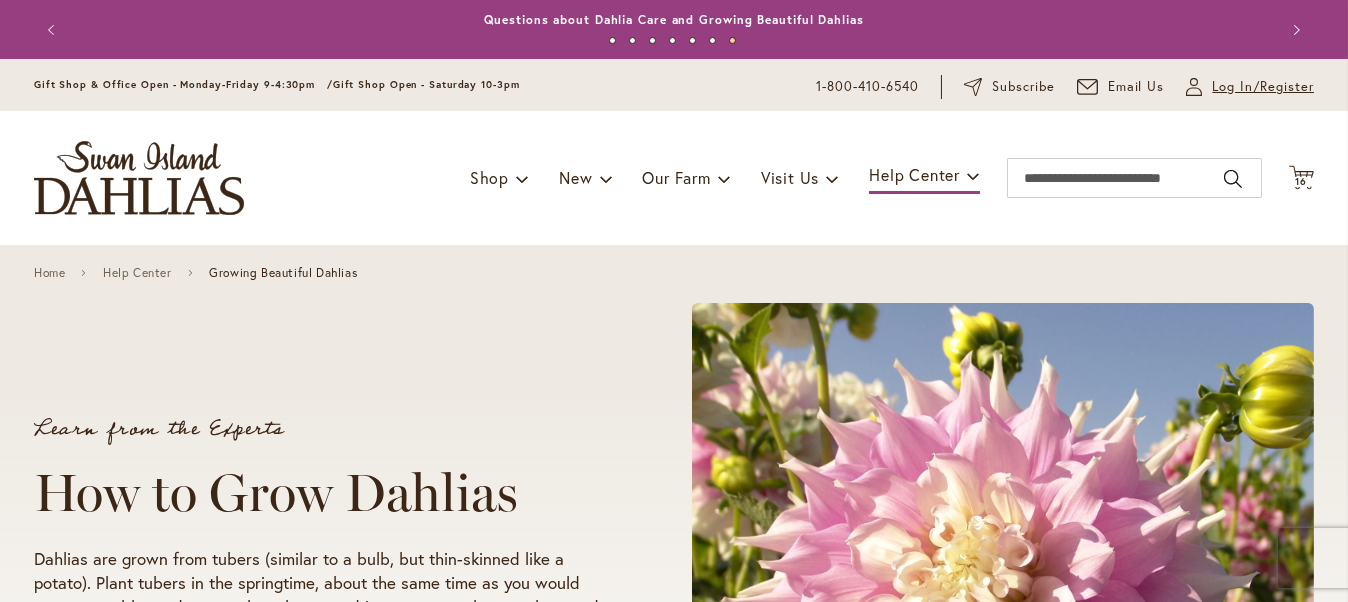 type on "**********" 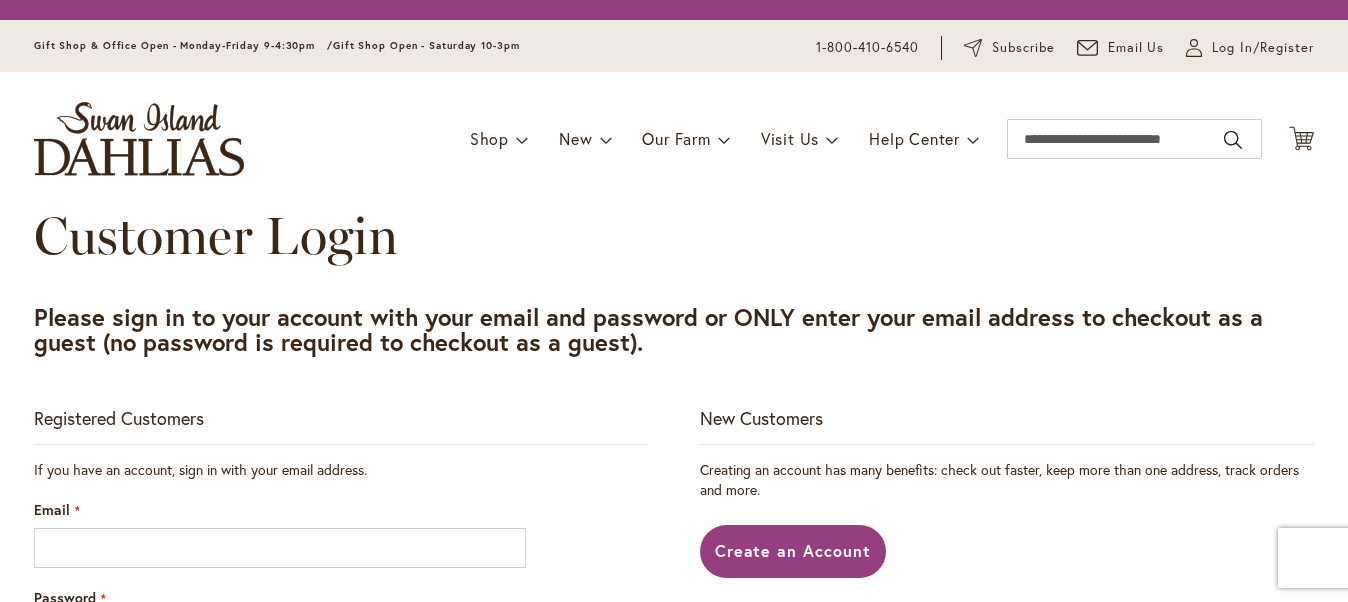 scroll, scrollTop: 0, scrollLeft: 0, axis: both 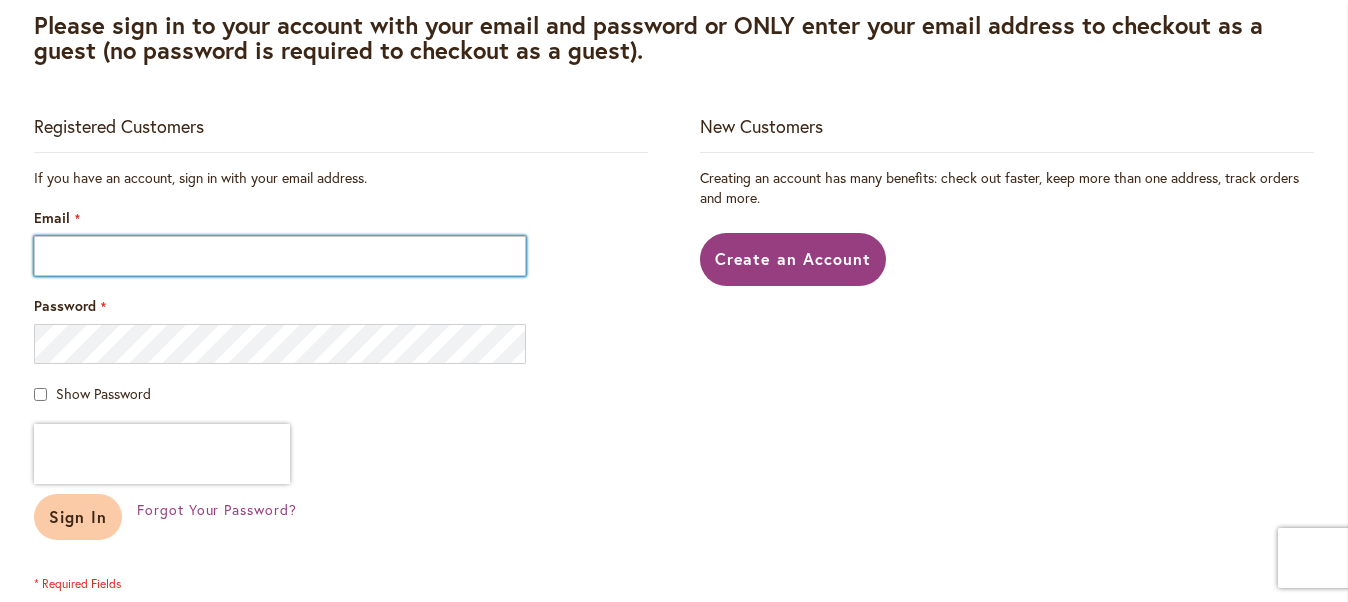 type on "**********" 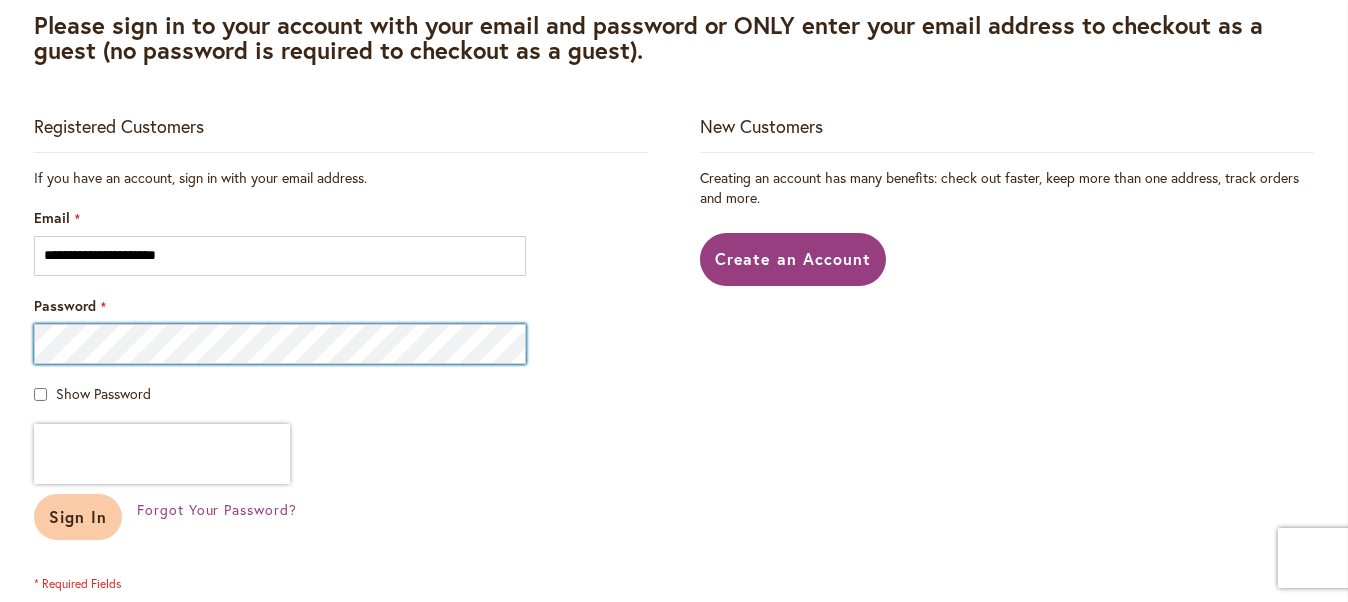 type on "**********" 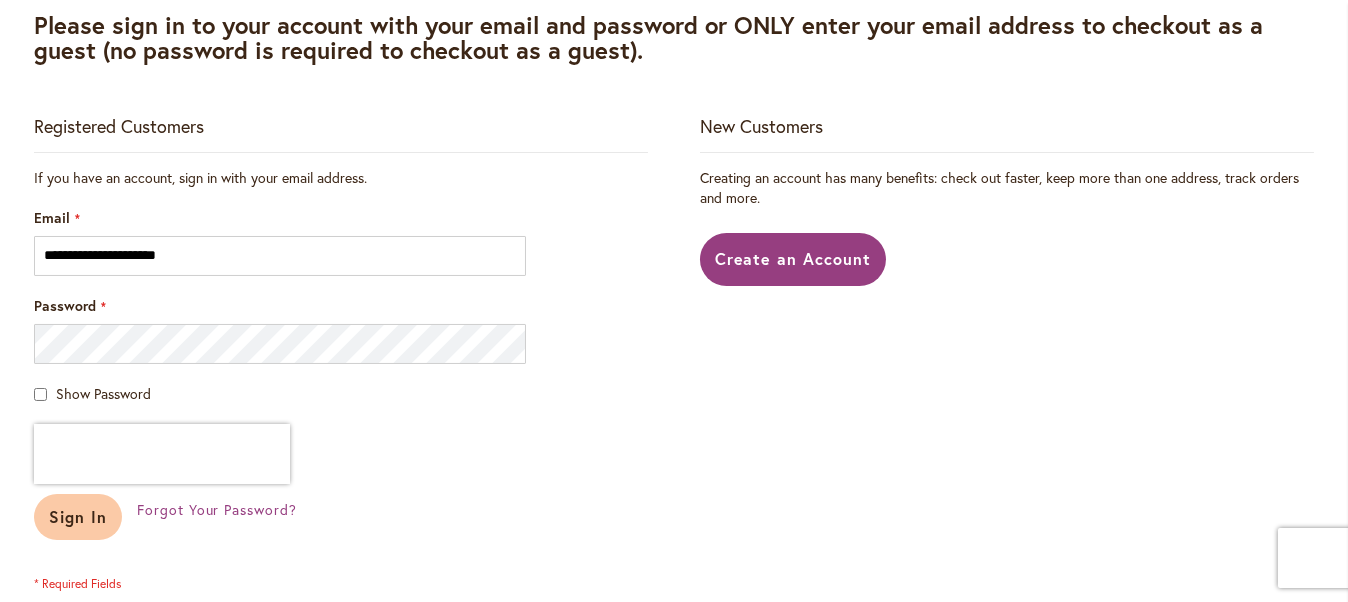 click on "Sign In" at bounding box center (78, 516) 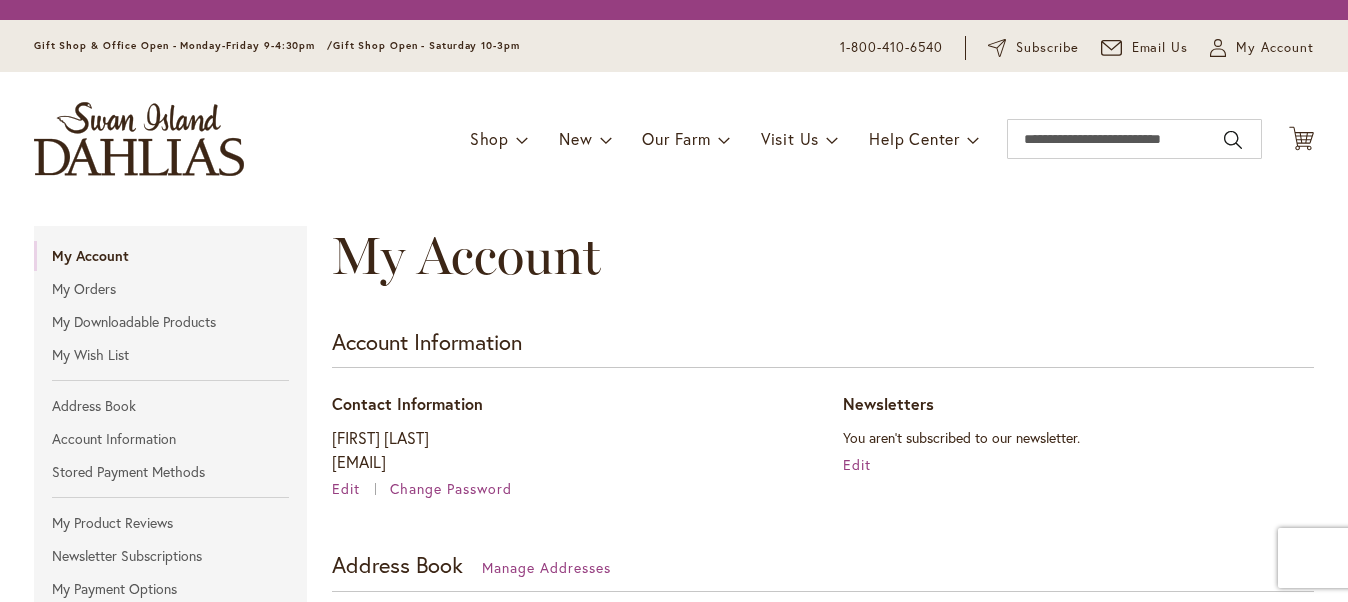 scroll, scrollTop: 0, scrollLeft: 0, axis: both 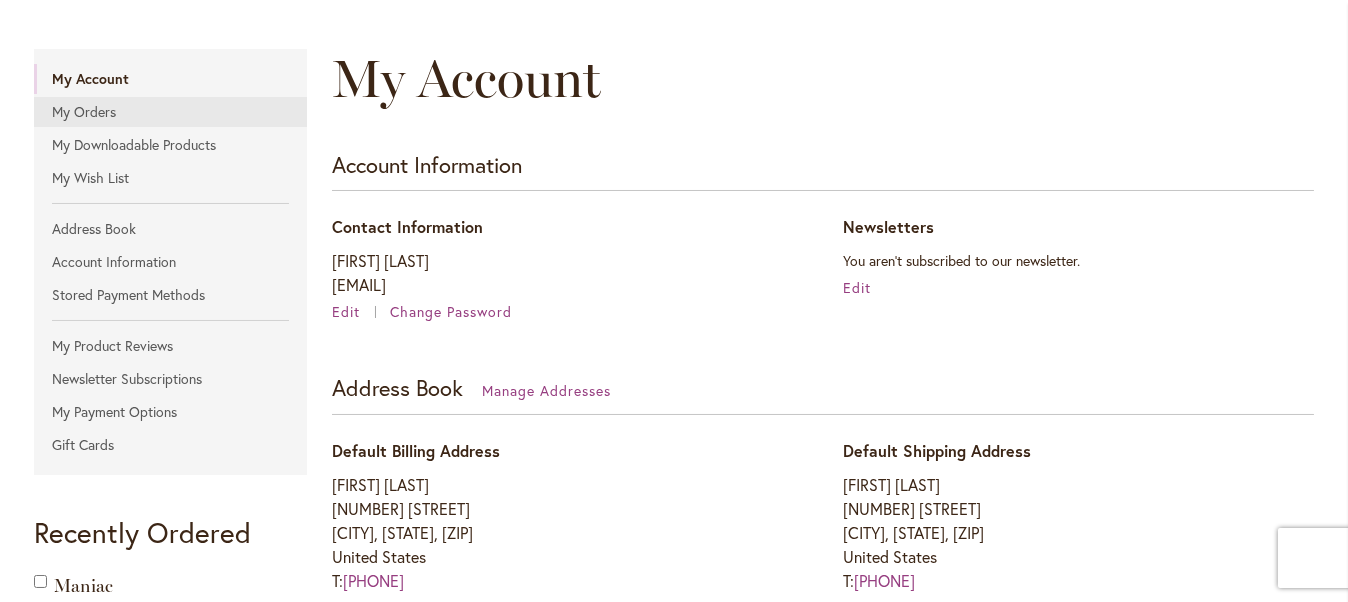 type on "**********" 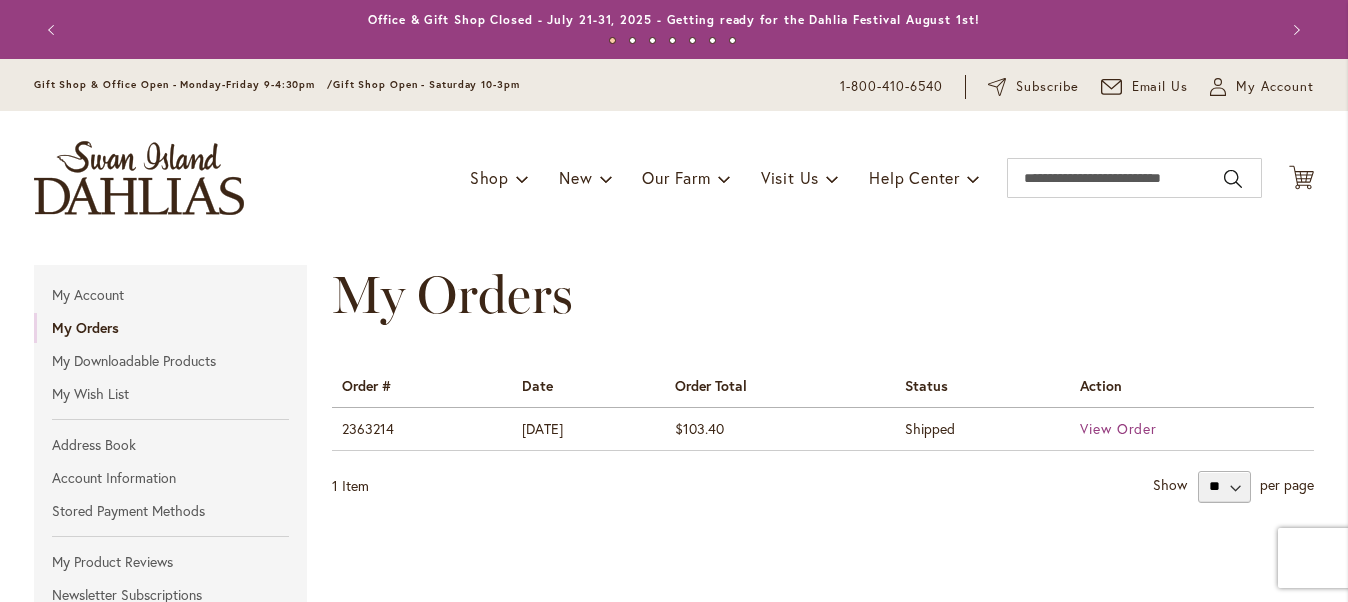scroll, scrollTop: 0, scrollLeft: 0, axis: both 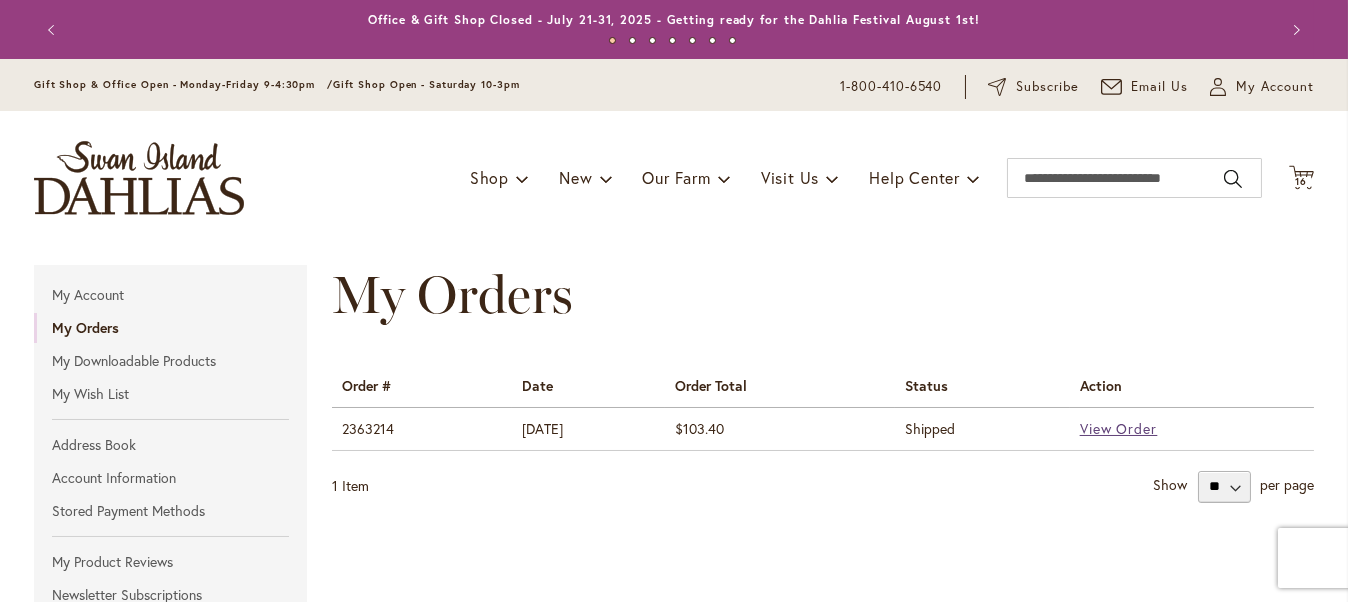 type on "**********" 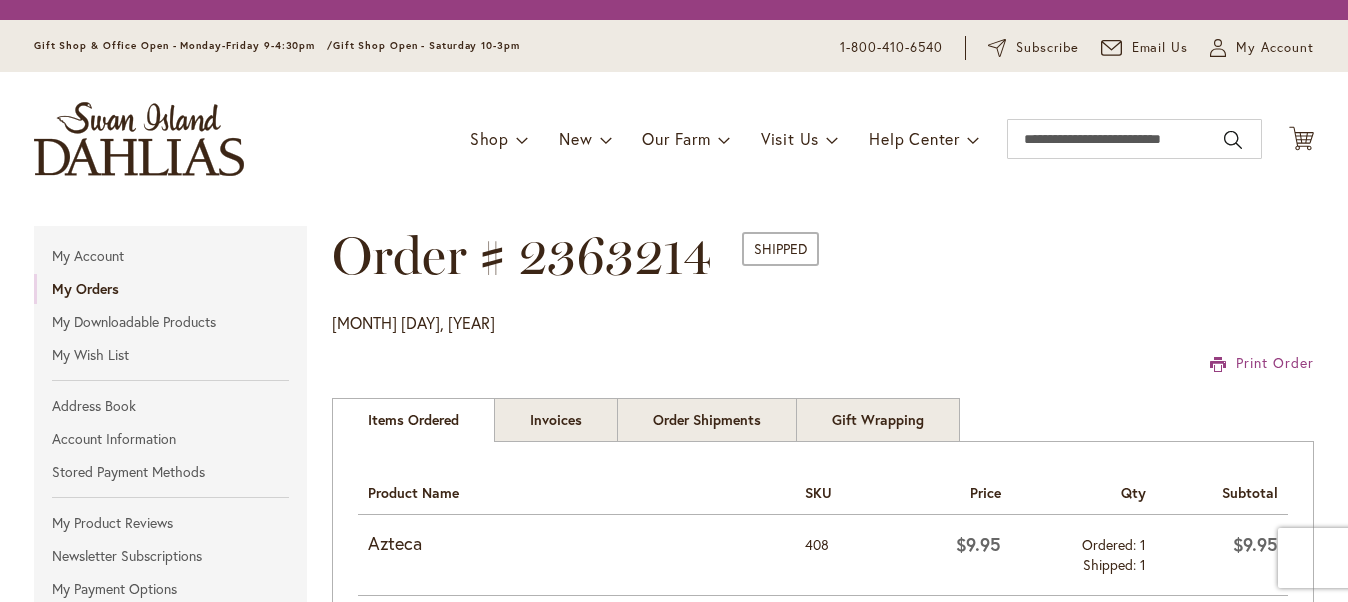 scroll, scrollTop: 0, scrollLeft: 0, axis: both 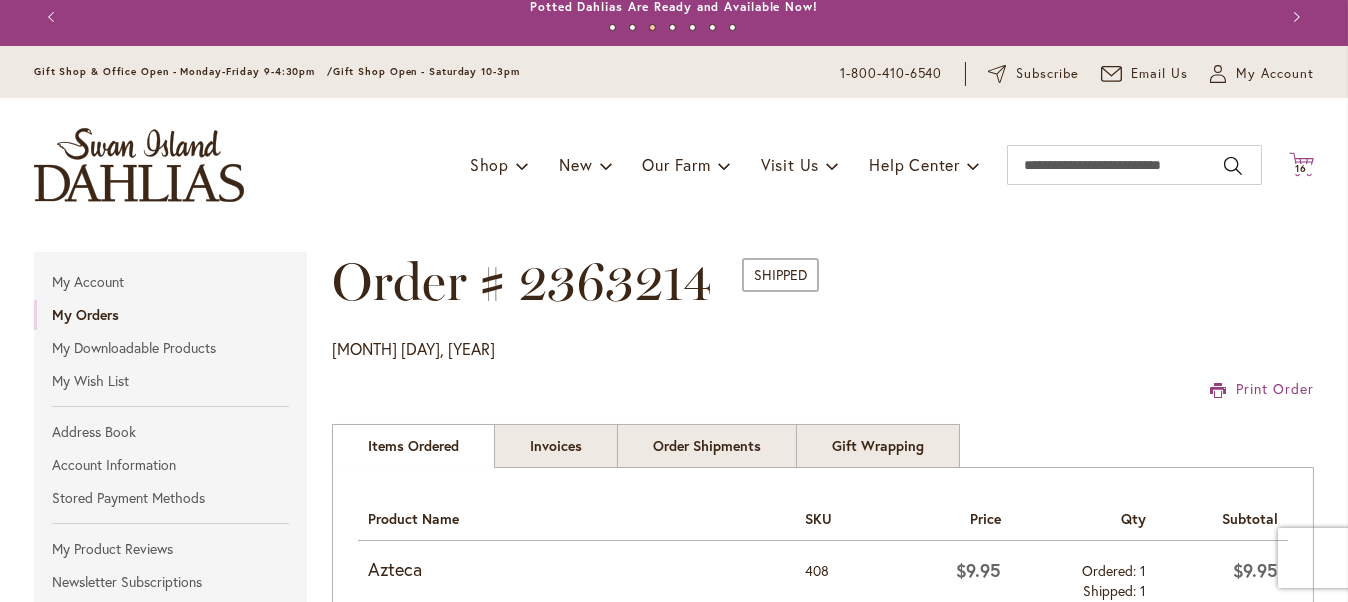type on "**********" 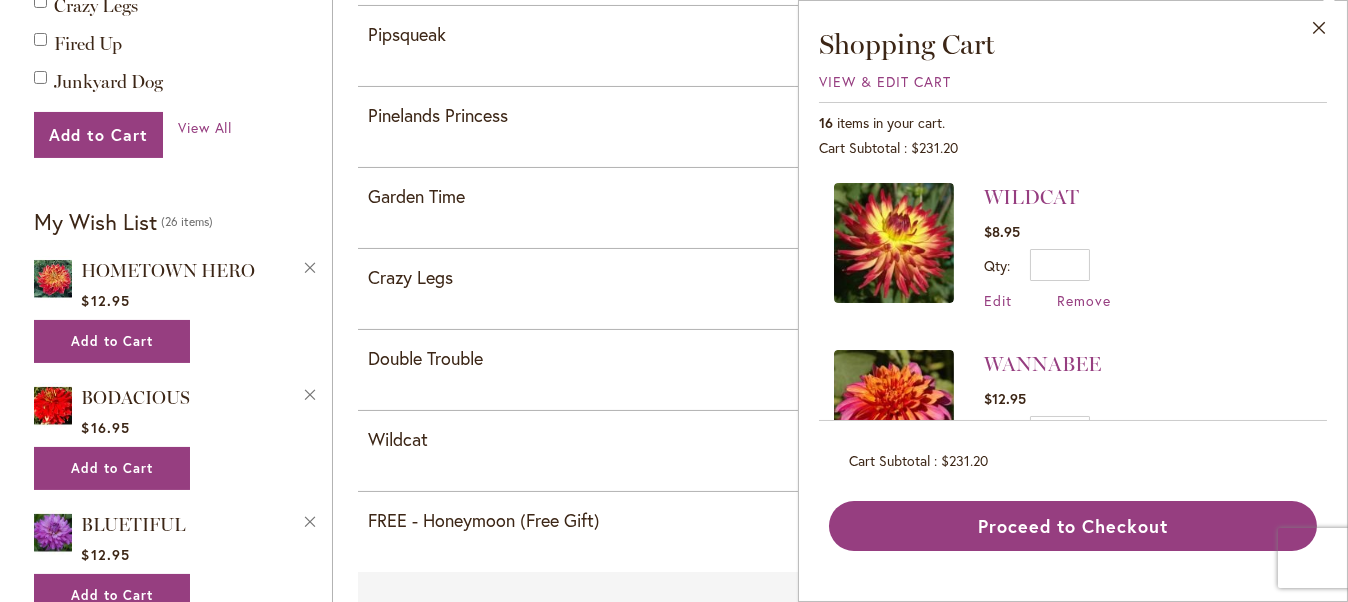 scroll, scrollTop: 873, scrollLeft: 0, axis: vertical 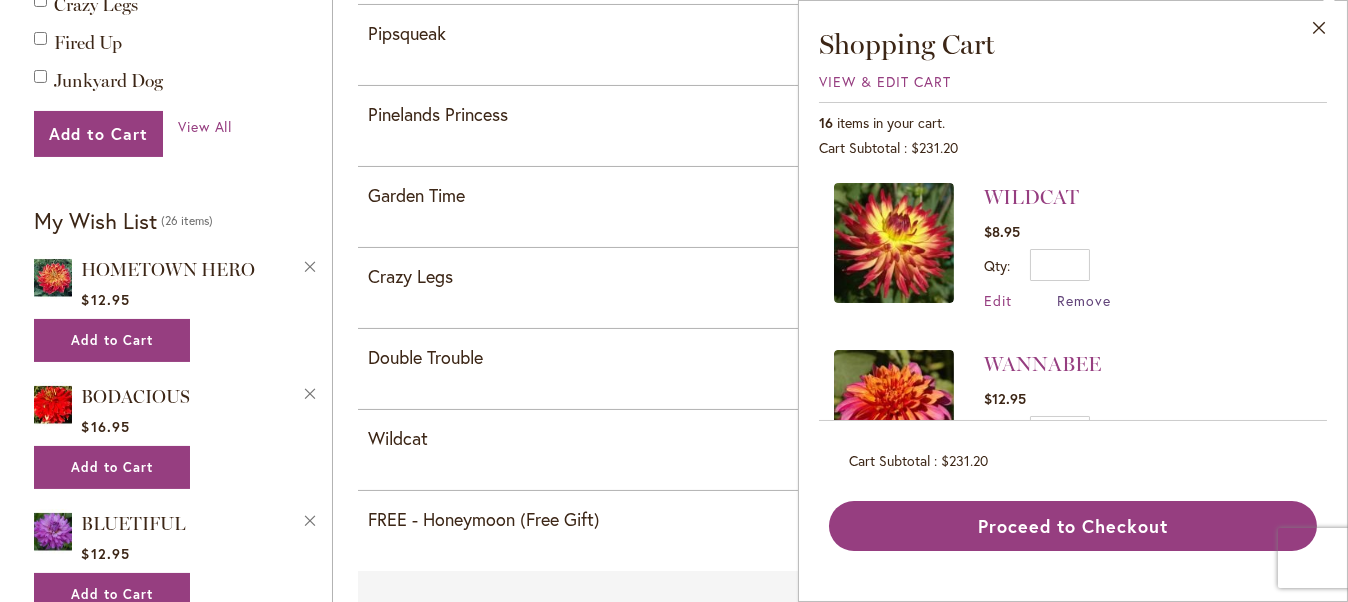 click on "Remove" at bounding box center (1084, 300) 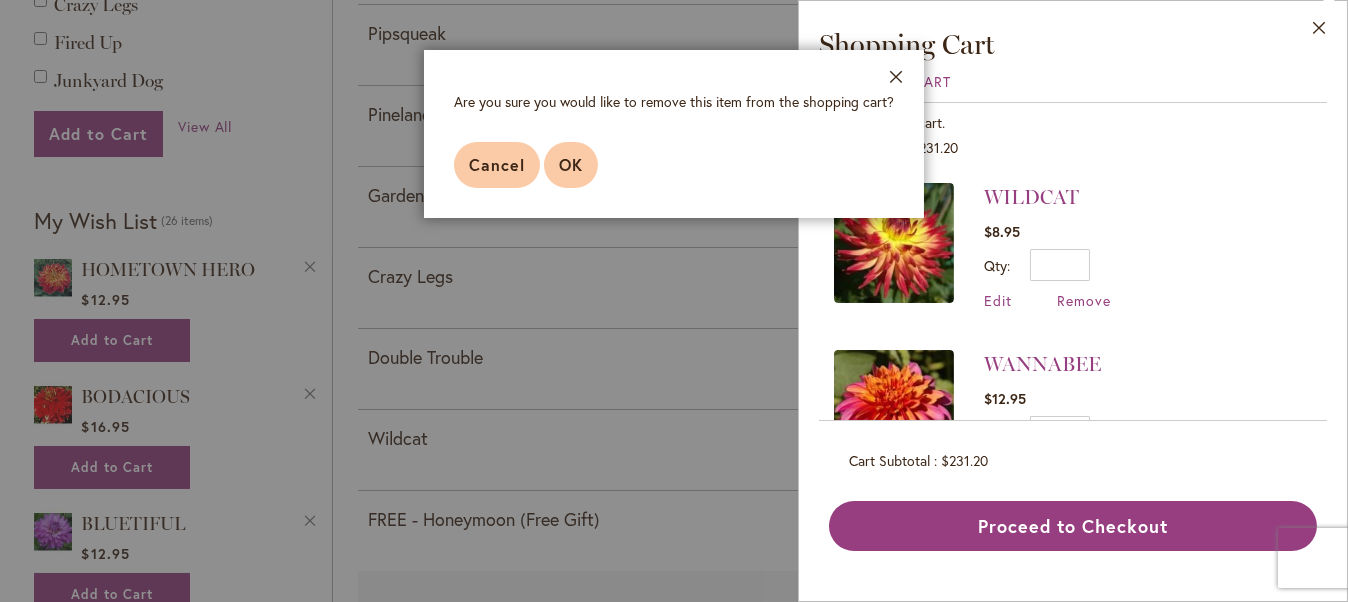 click on "OK" at bounding box center [571, 164] 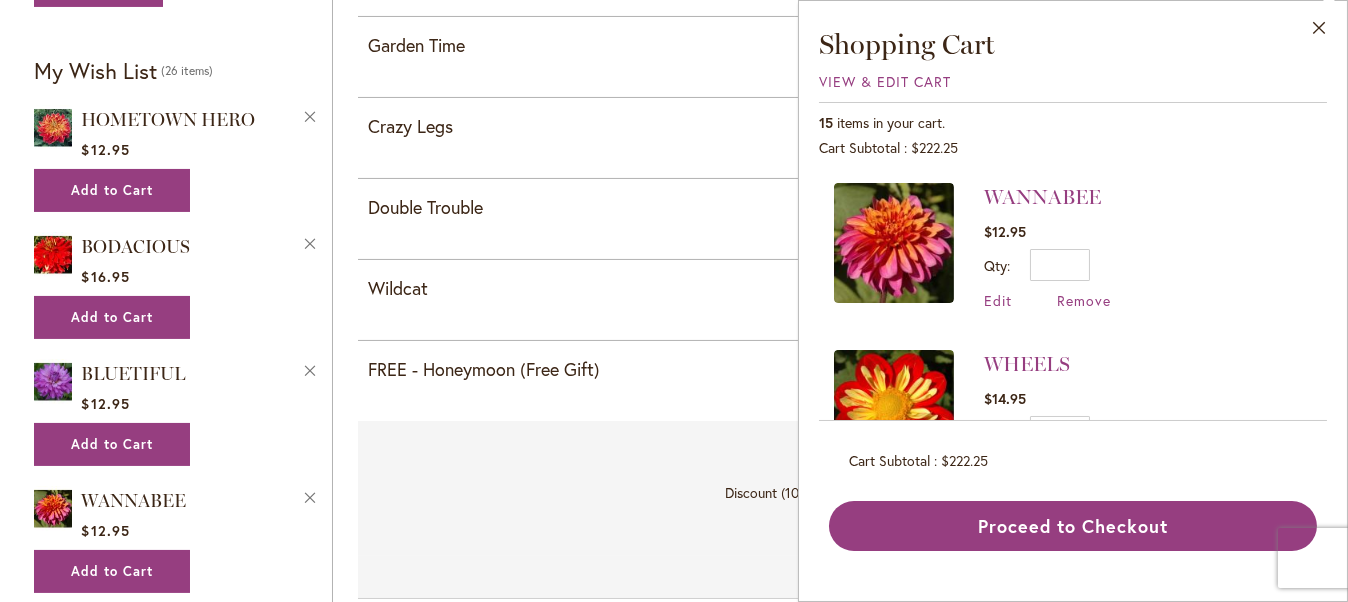scroll, scrollTop: 971, scrollLeft: 0, axis: vertical 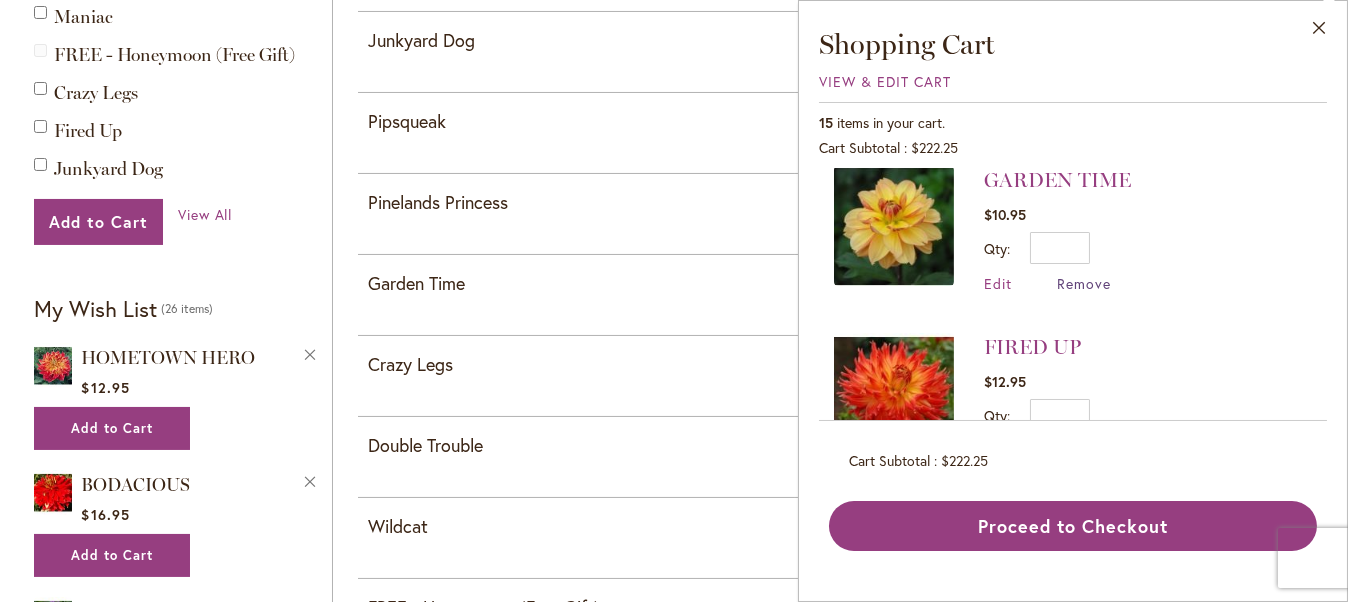 click on "Remove" at bounding box center (1084, 283) 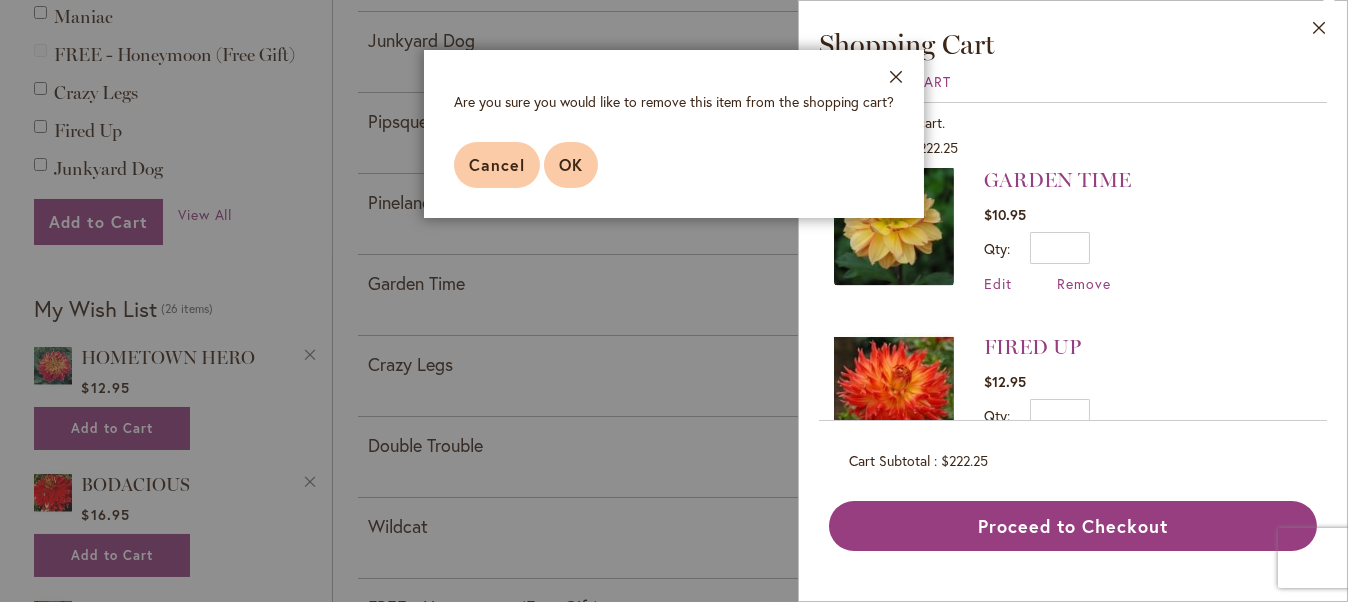 click on "OK" at bounding box center [571, 165] 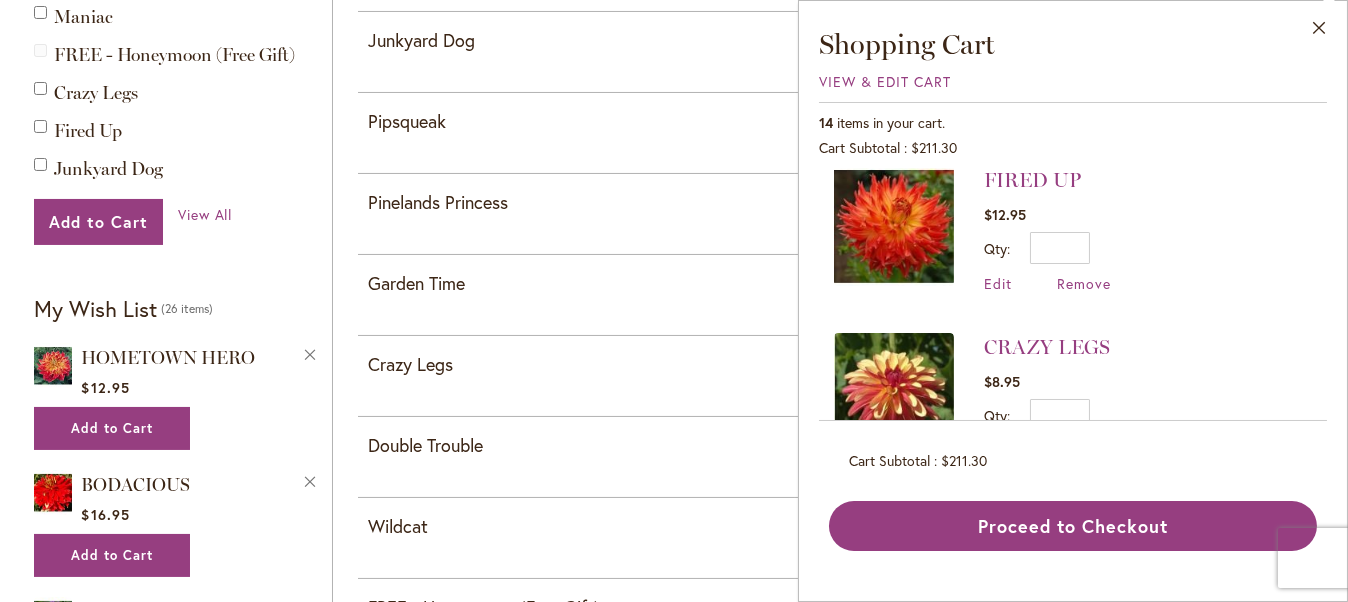scroll, scrollTop: 0, scrollLeft: 0, axis: both 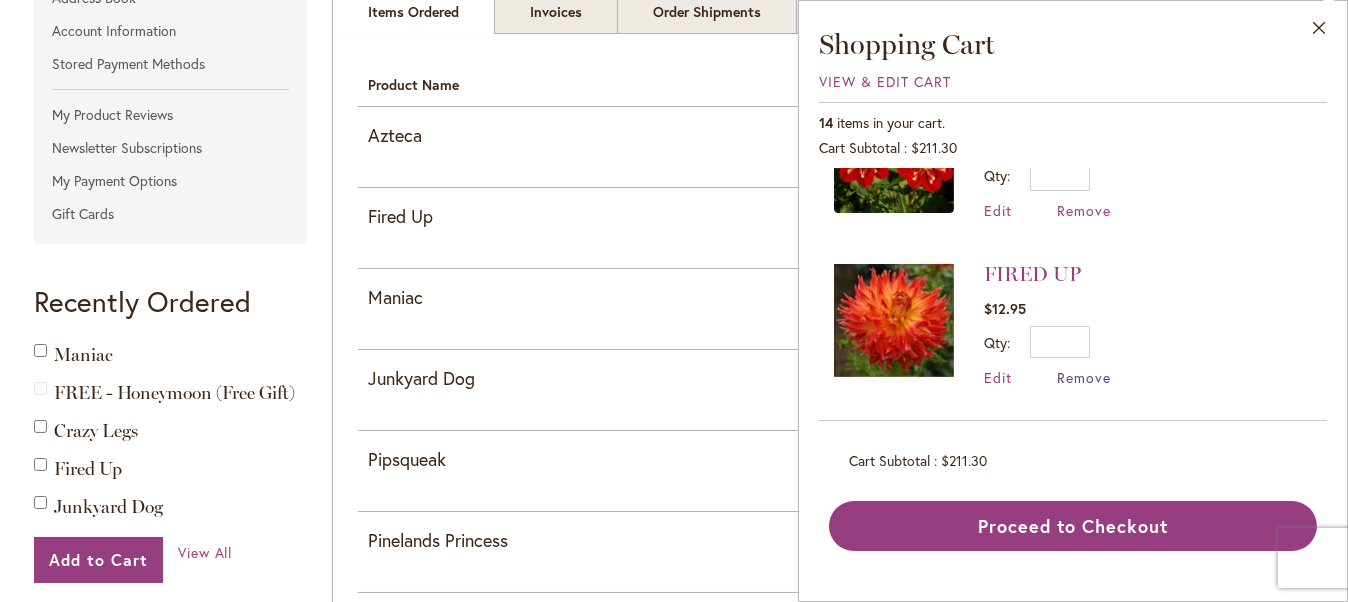 click on "Remove" at bounding box center [1084, 377] 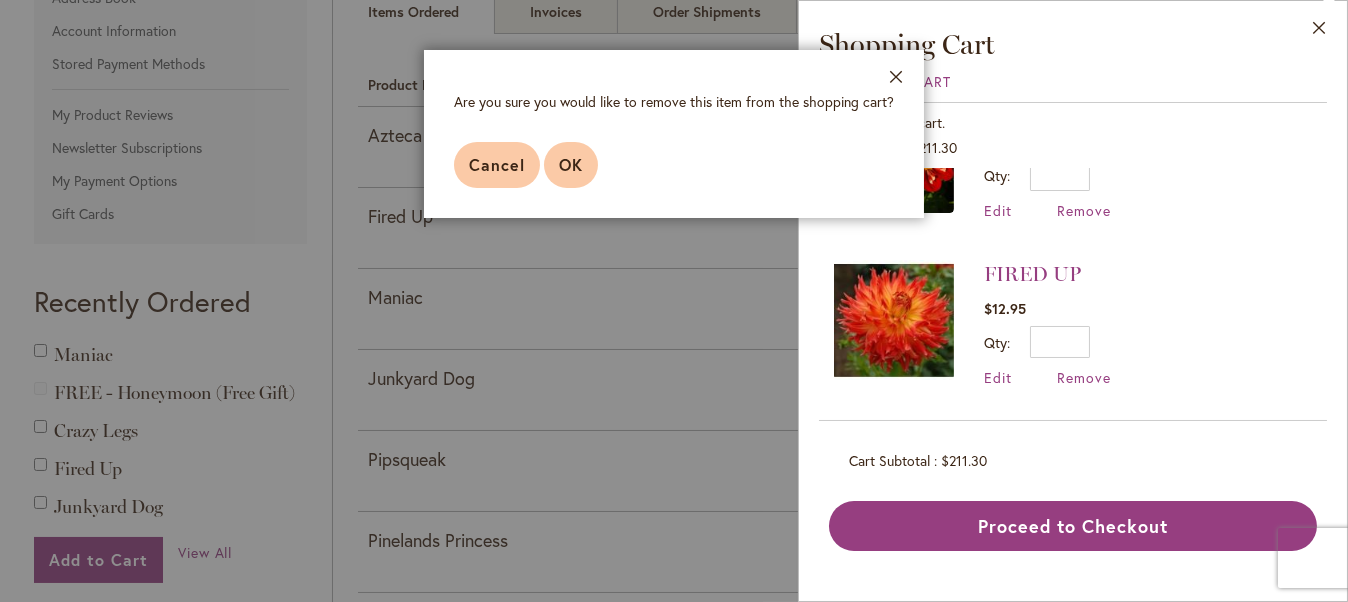 click on "OK" at bounding box center [571, 164] 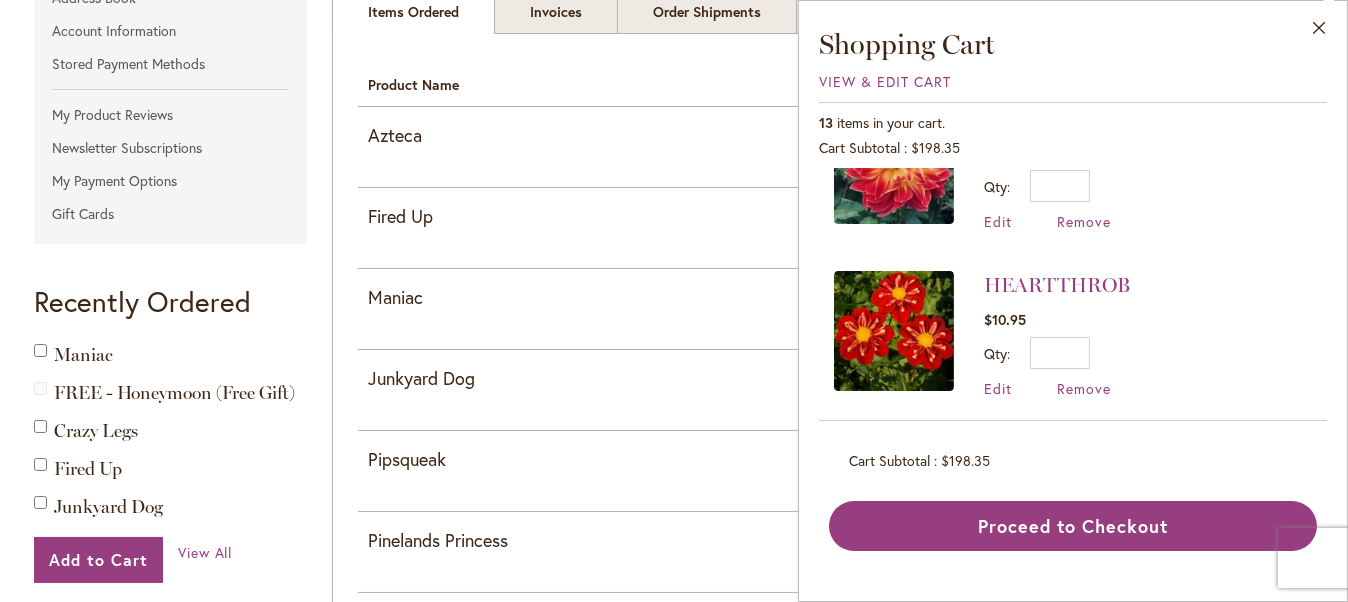 scroll, scrollTop: 1621, scrollLeft: 0, axis: vertical 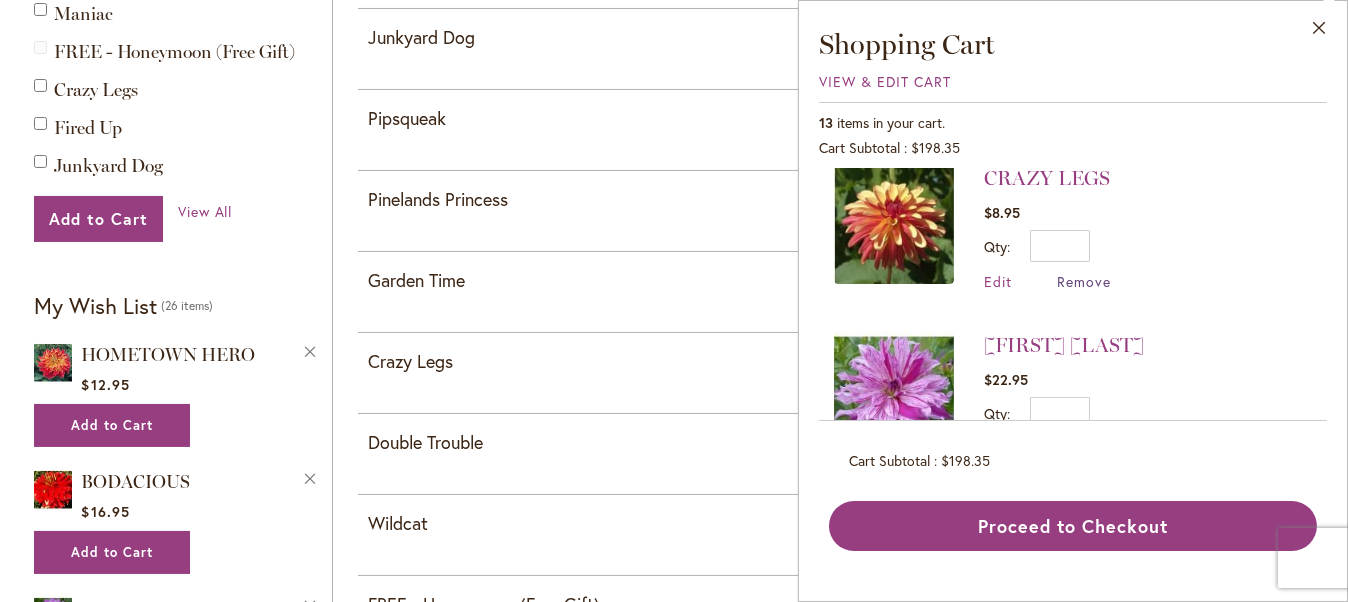 click on "Remove" at bounding box center (1084, 281) 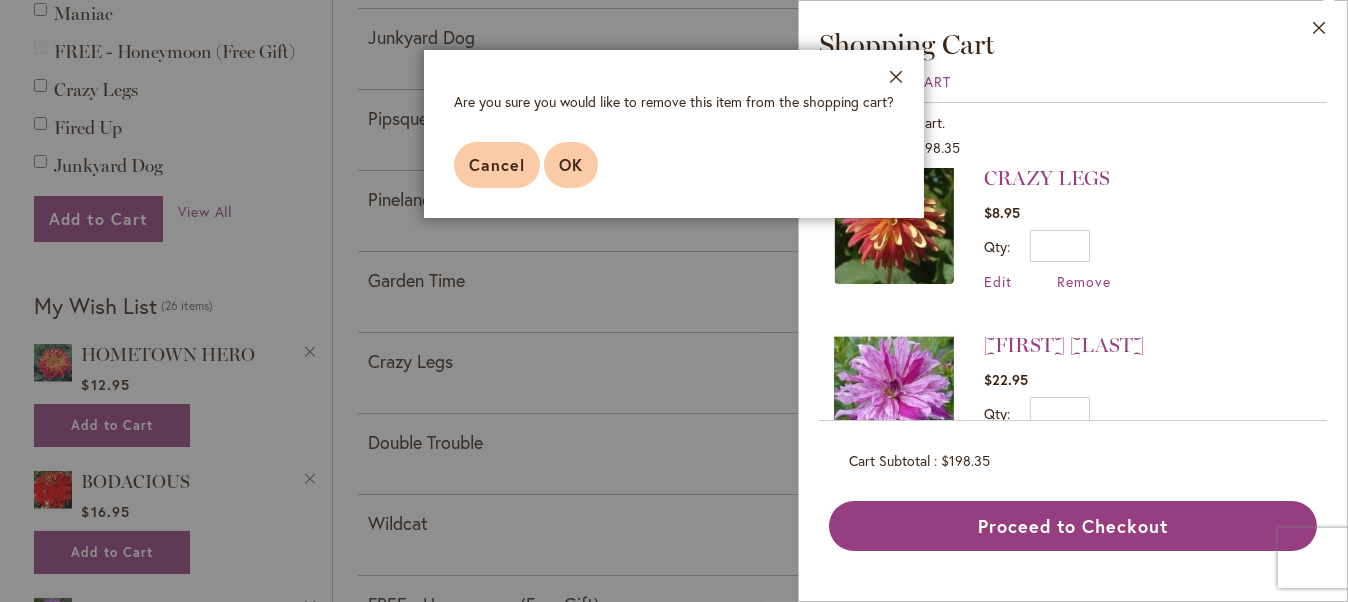 click on "OK" at bounding box center (571, 164) 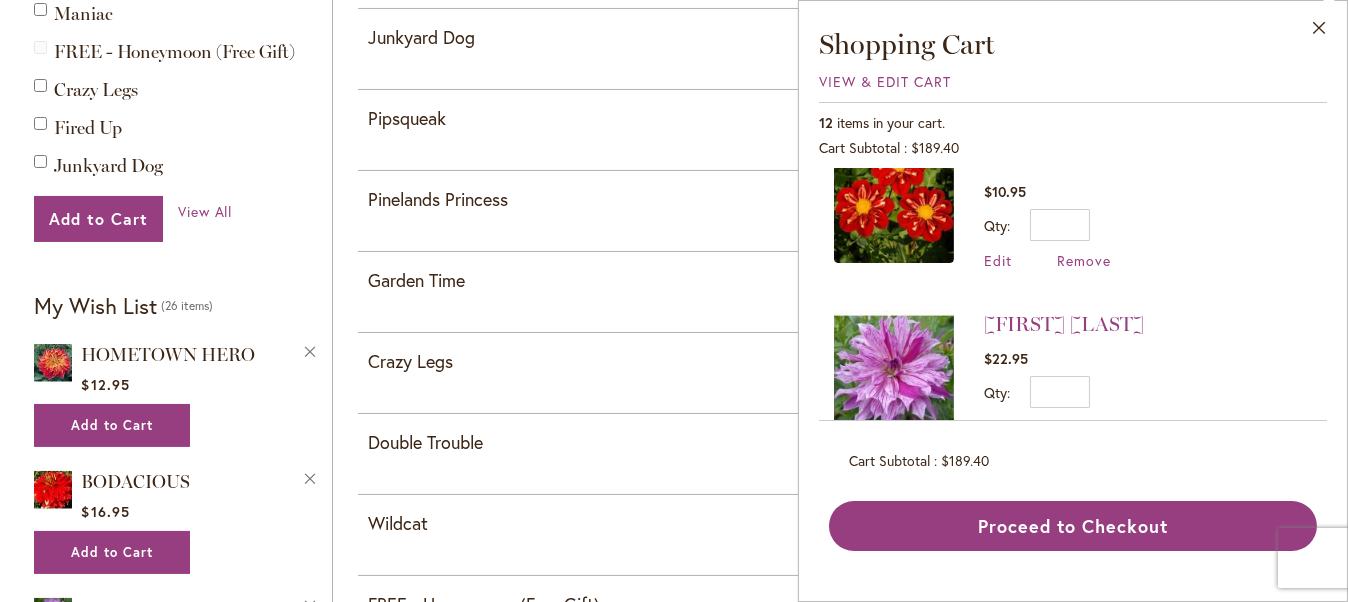 scroll, scrollTop: 1761, scrollLeft: 0, axis: vertical 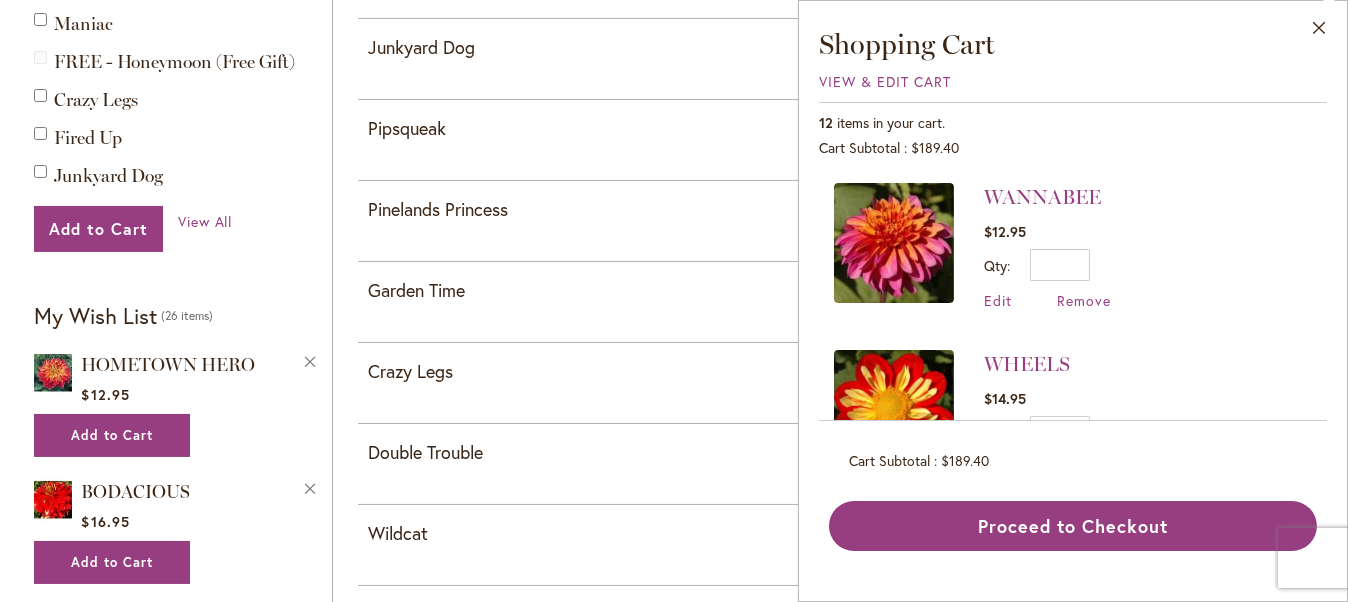 click on "Junkyard Dog" at bounding box center [576, 58] 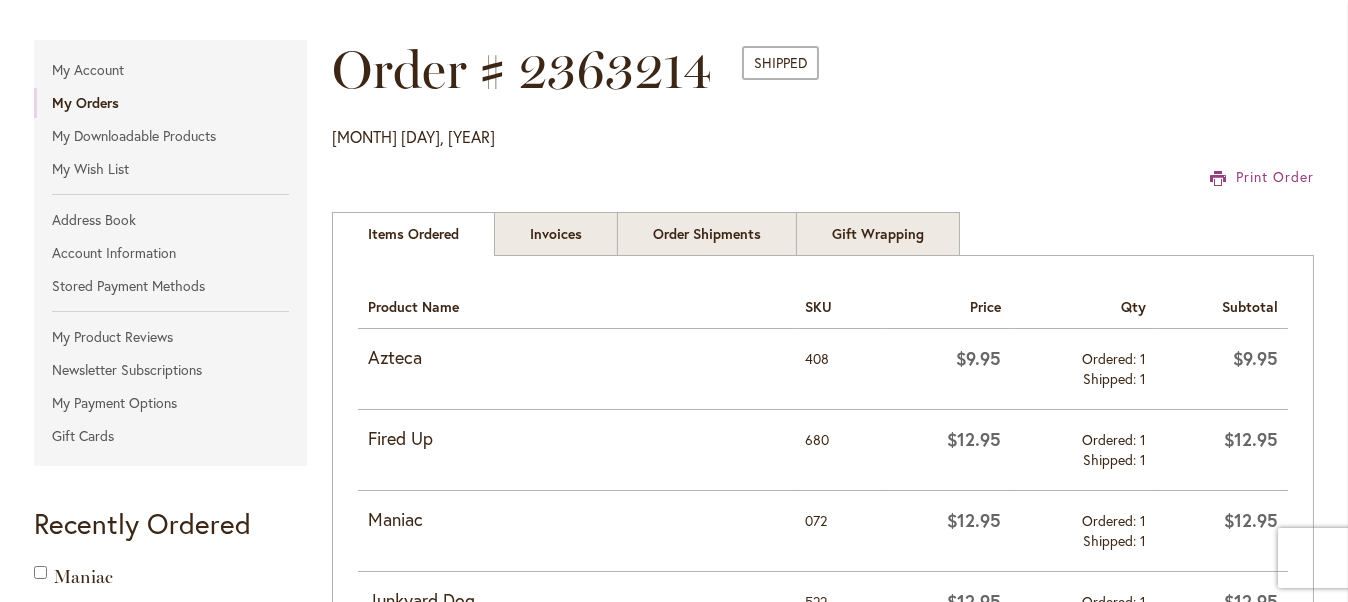 scroll, scrollTop: 232, scrollLeft: 0, axis: vertical 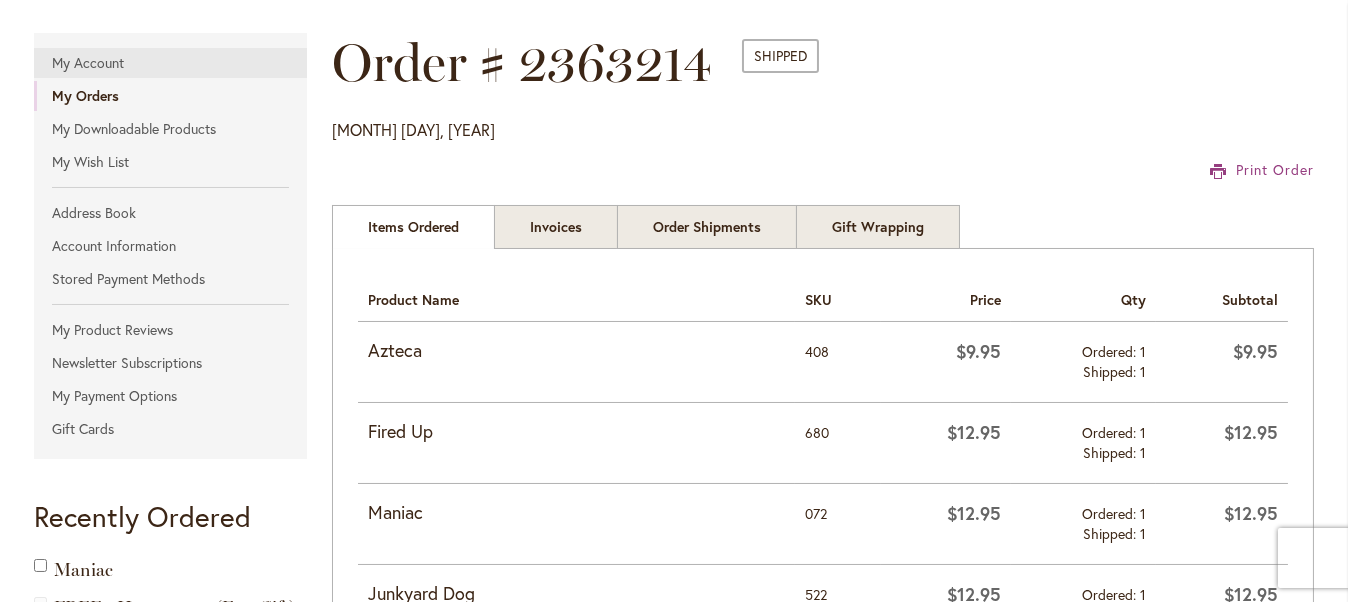 click on "My Account" at bounding box center (170, 63) 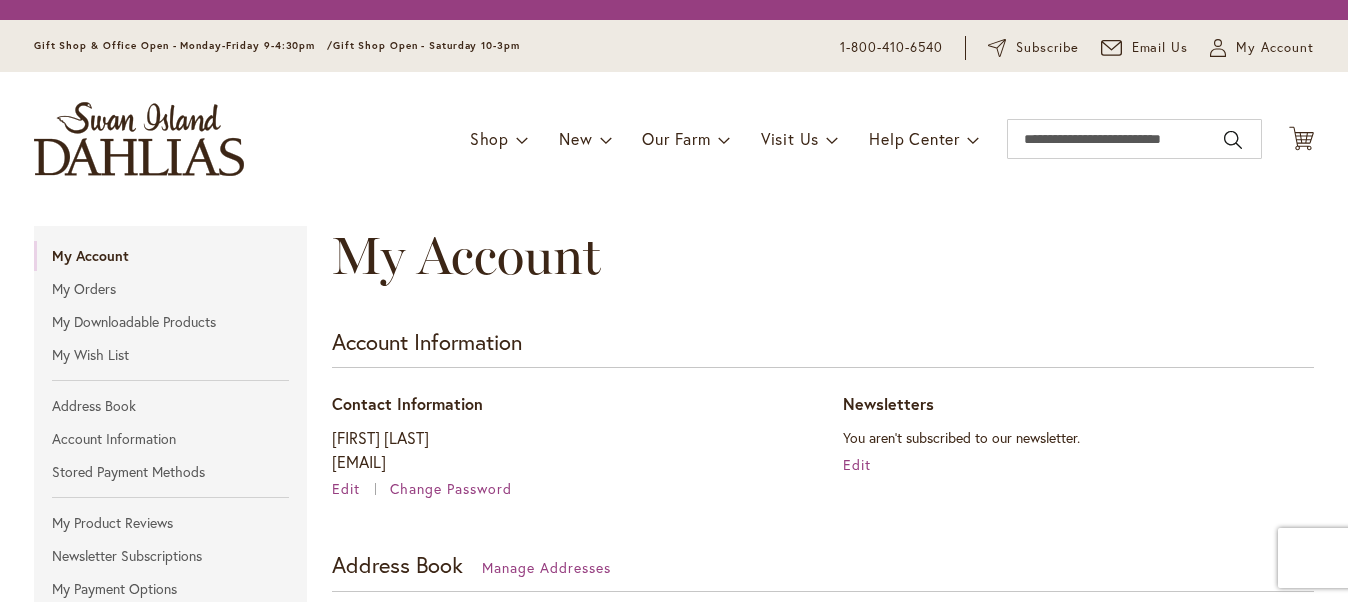 scroll, scrollTop: 0, scrollLeft: 0, axis: both 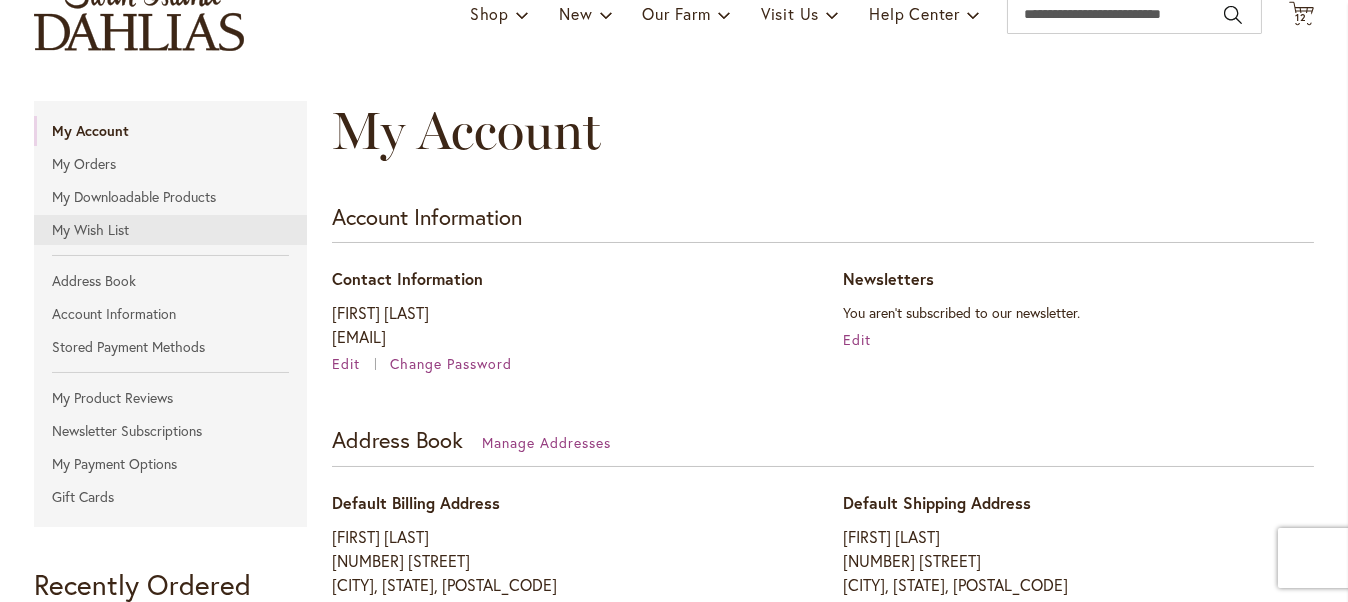 type on "**********" 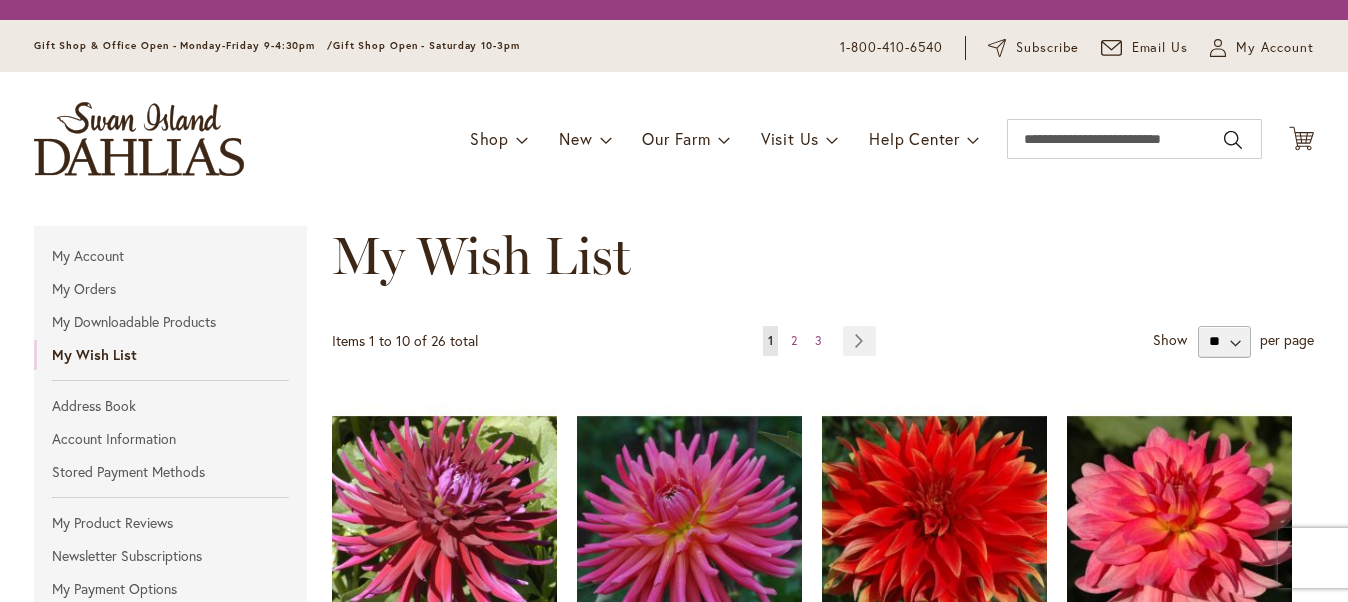 scroll, scrollTop: 0, scrollLeft: 0, axis: both 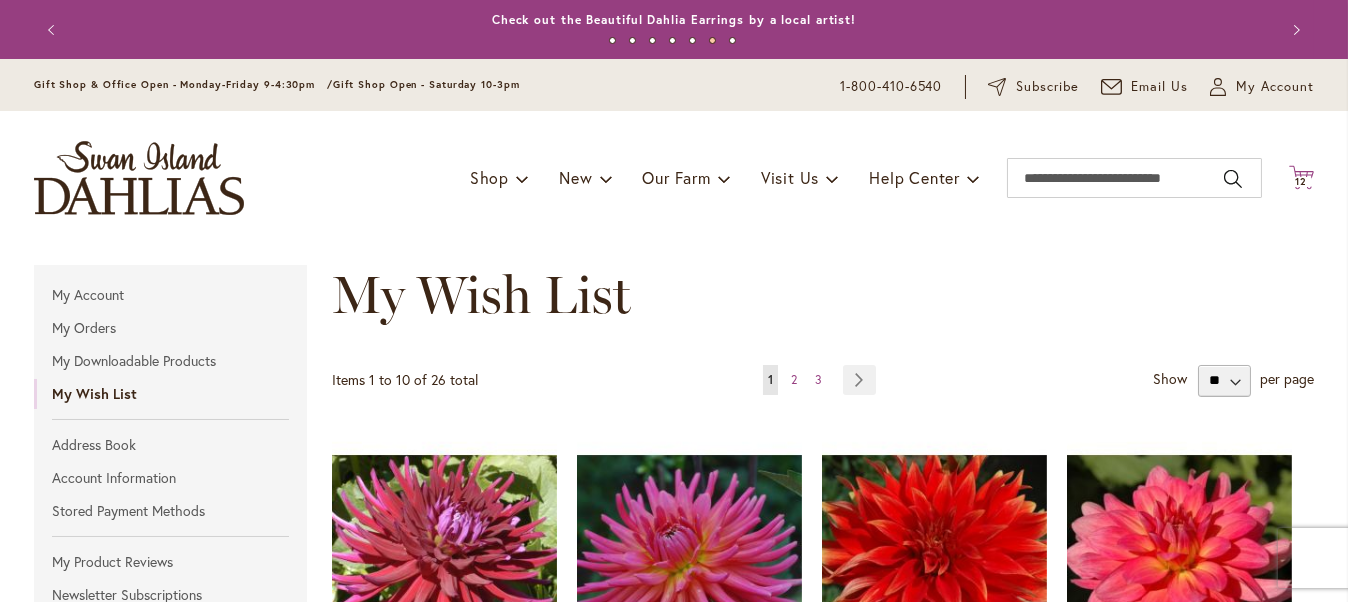 type on "**********" 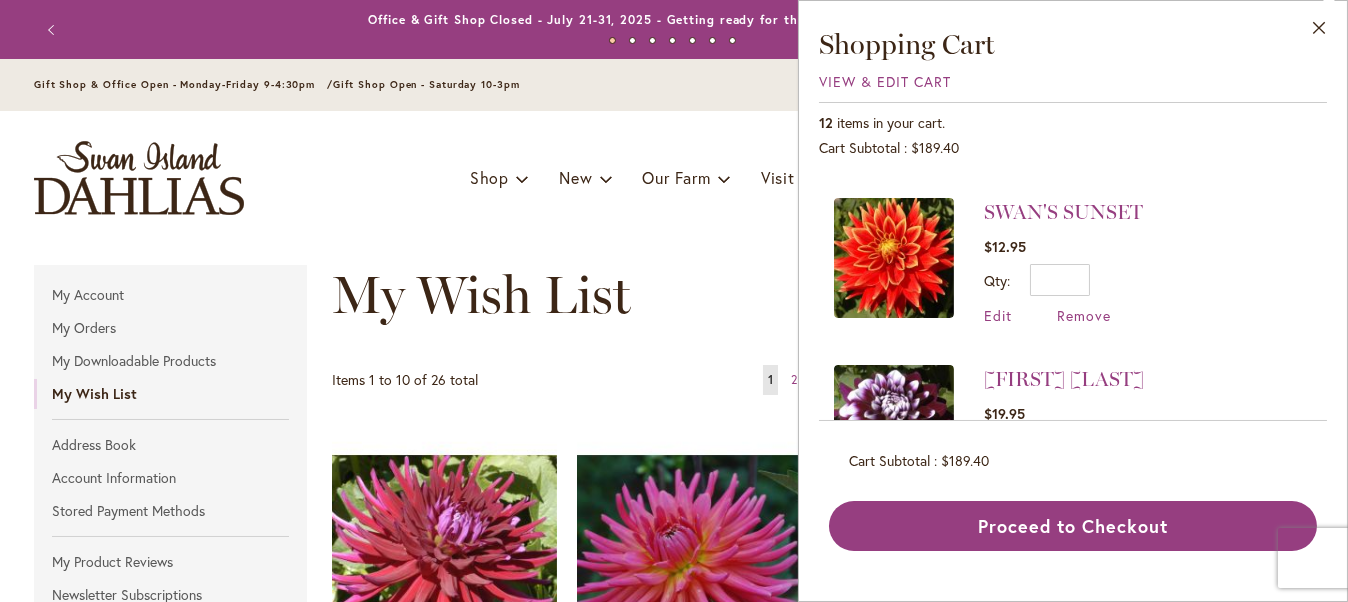 scroll, scrollTop: 0, scrollLeft: 0, axis: both 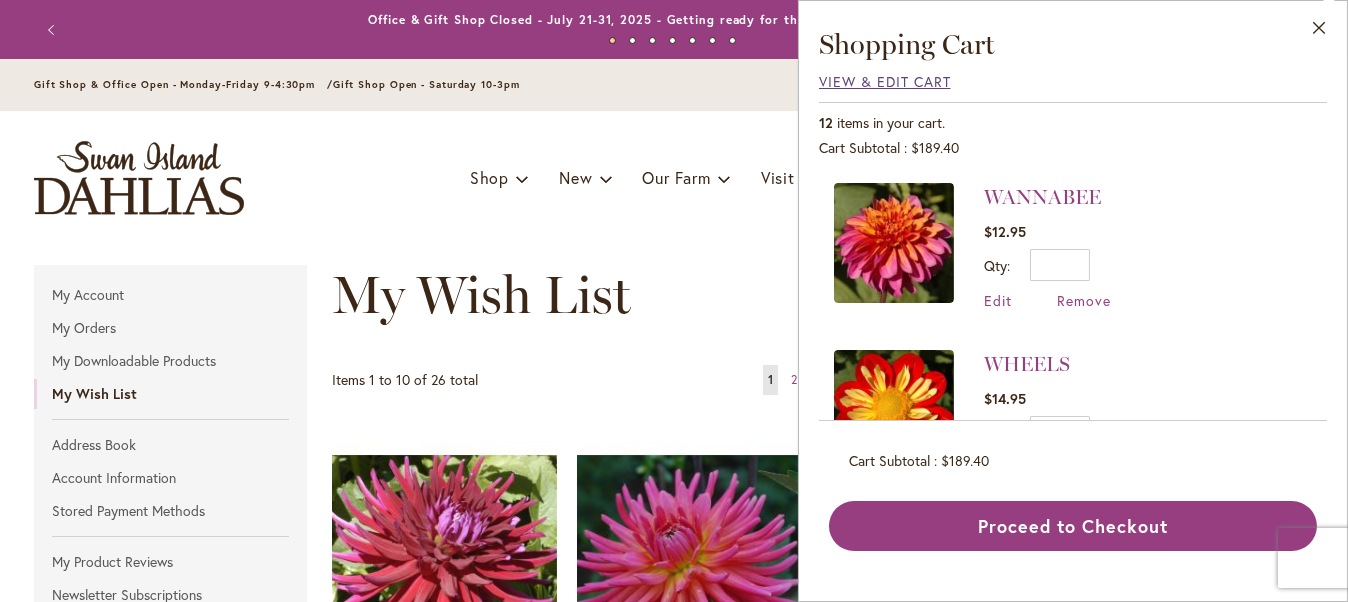 click on "View & Edit Cart" at bounding box center [885, 81] 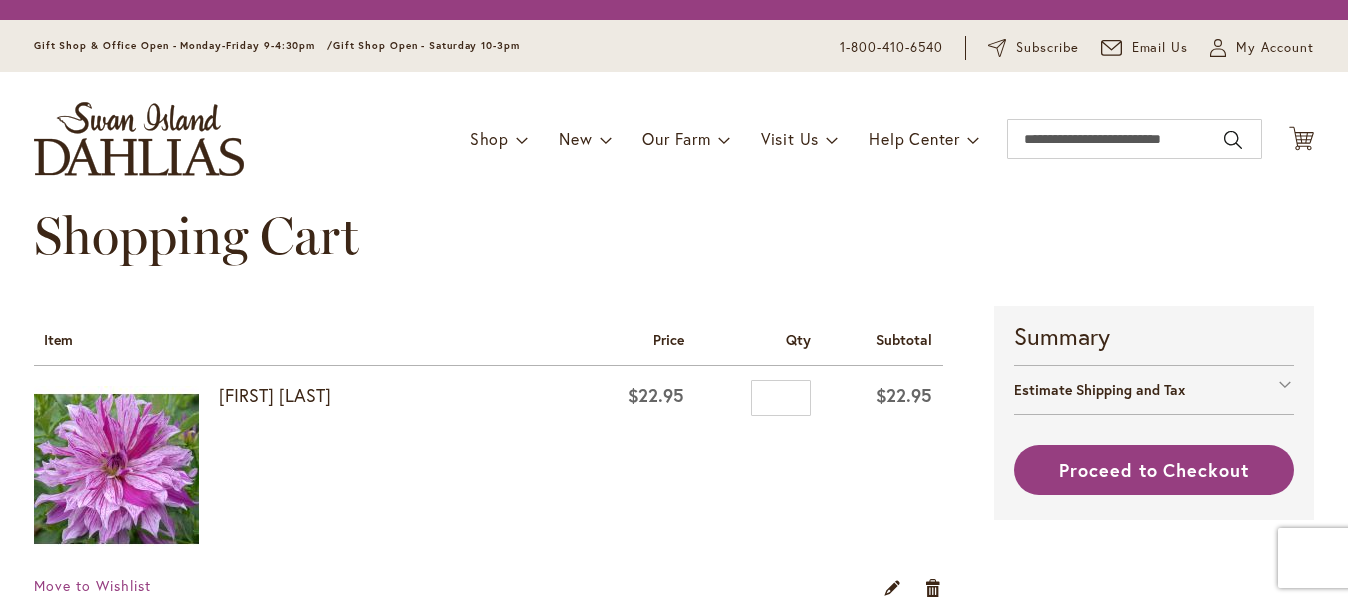 scroll, scrollTop: 0, scrollLeft: 0, axis: both 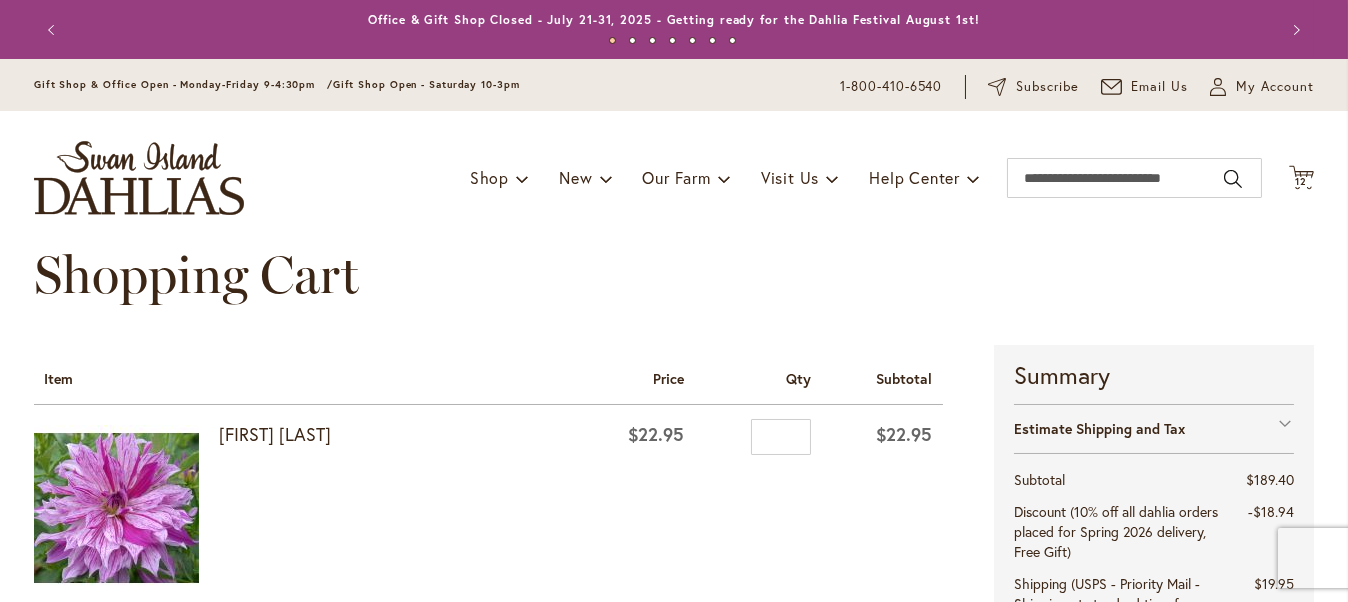 type on "**********" 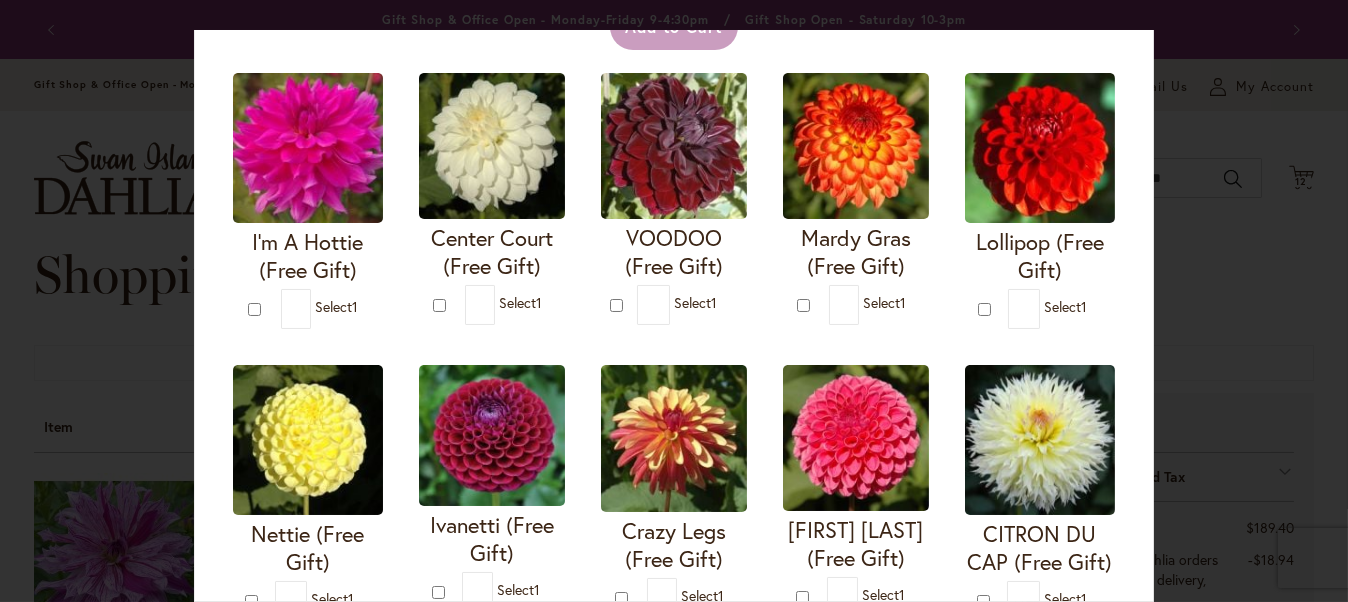 scroll, scrollTop: 0, scrollLeft: 0, axis: both 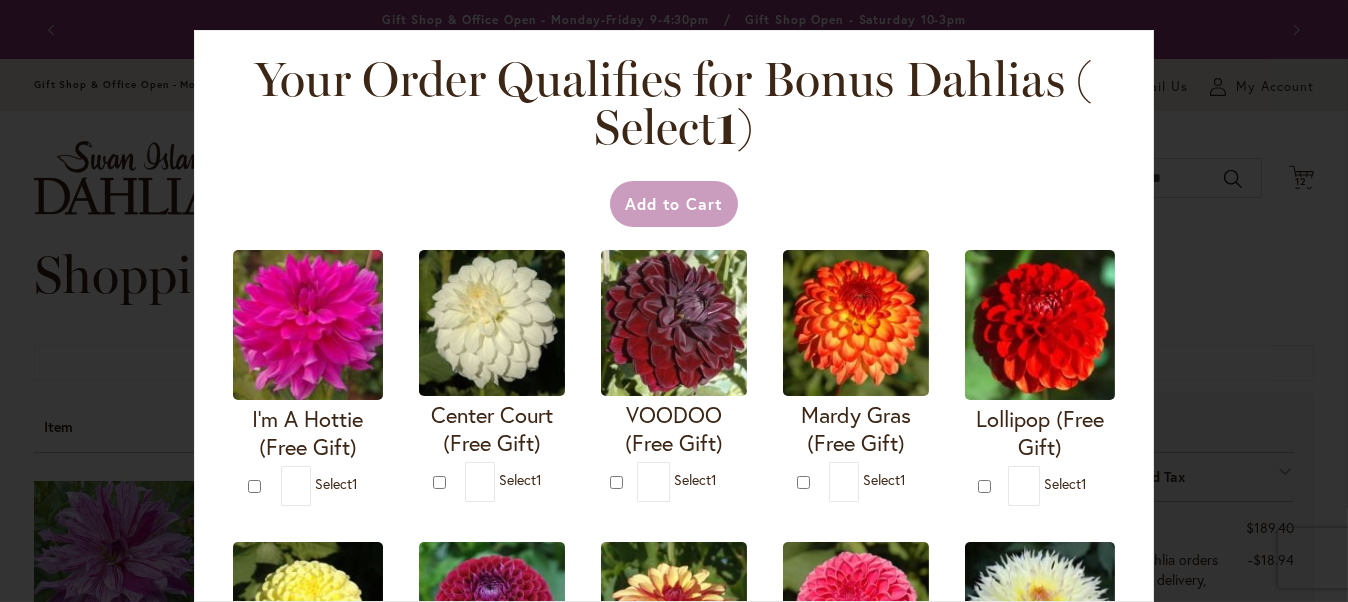 click on "Your Order Qualifies for Bonus Dahlias ( Select                     1
)
Add to Cart
I'm A Hottie (Free Gift)" at bounding box center [674, 301] 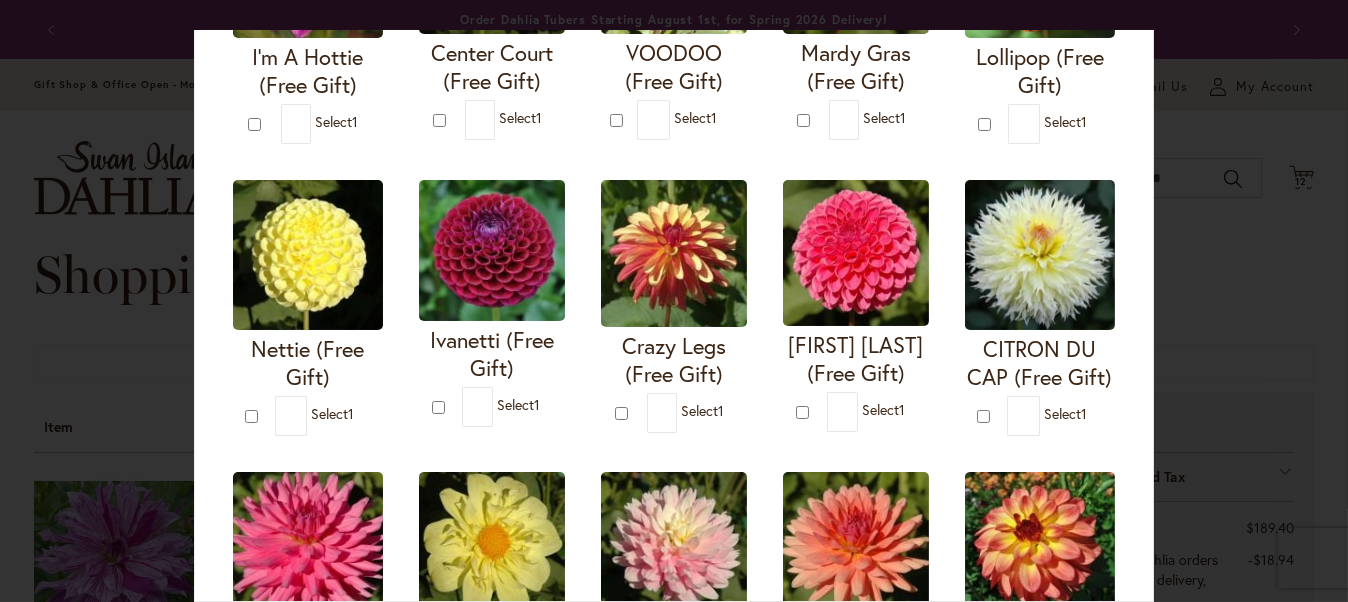 scroll, scrollTop: 366, scrollLeft: 0, axis: vertical 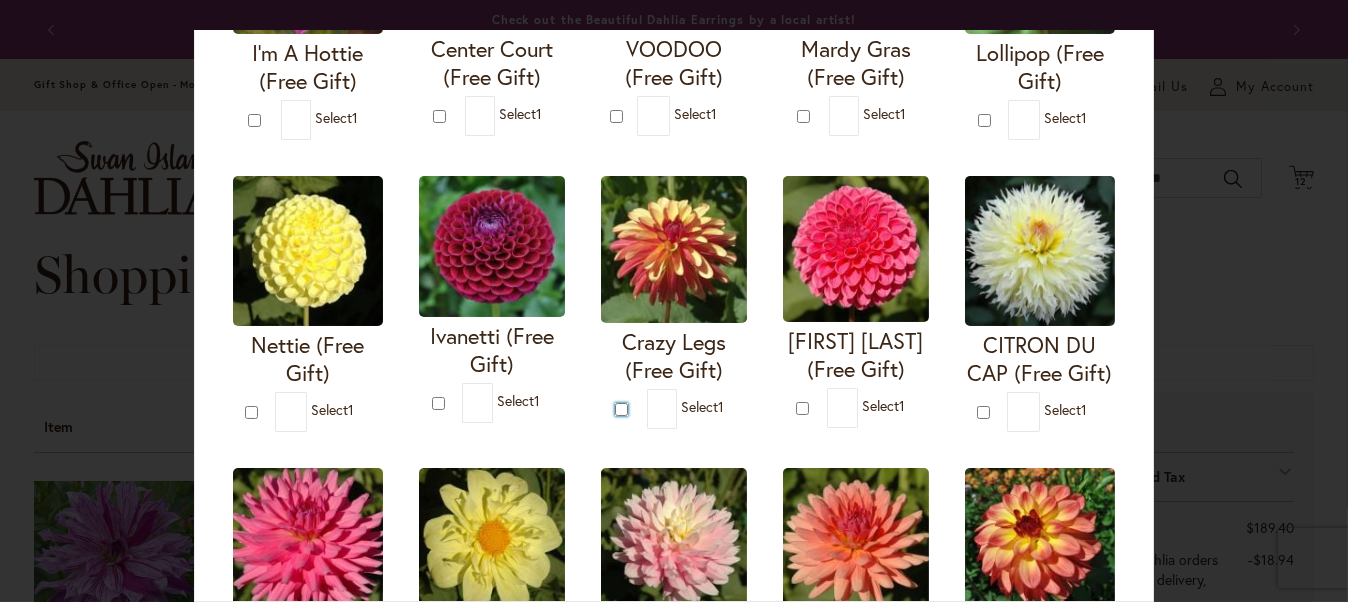 type on "*" 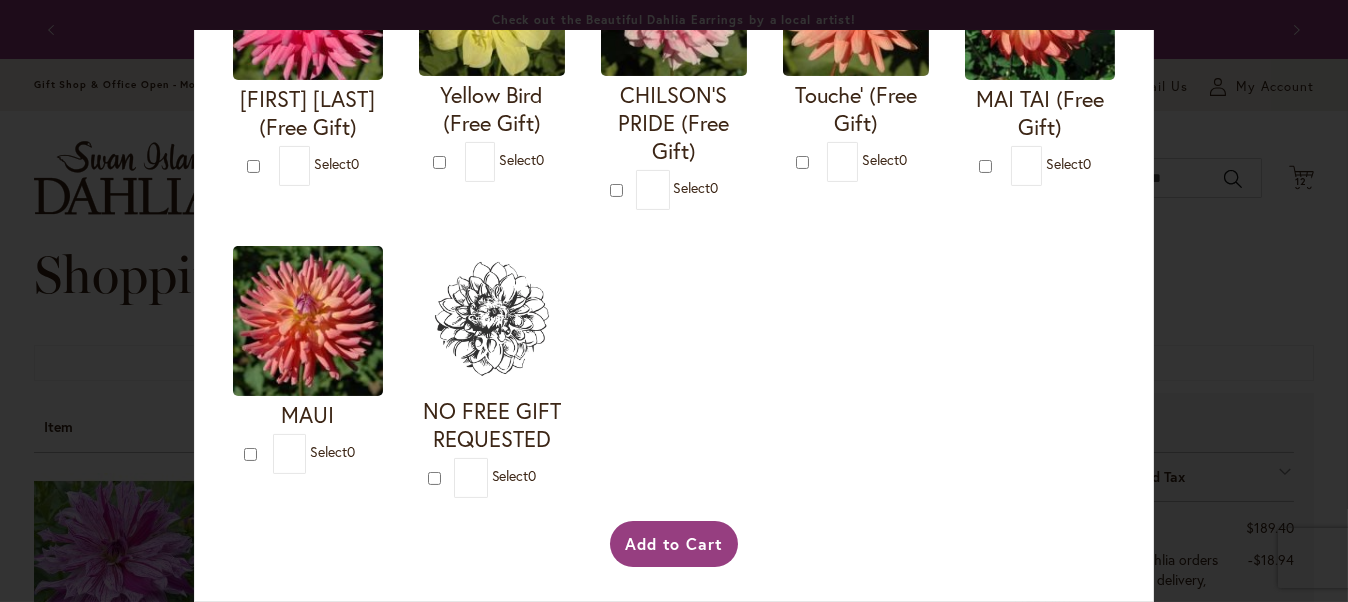 scroll, scrollTop: 1217, scrollLeft: 0, axis: vertical 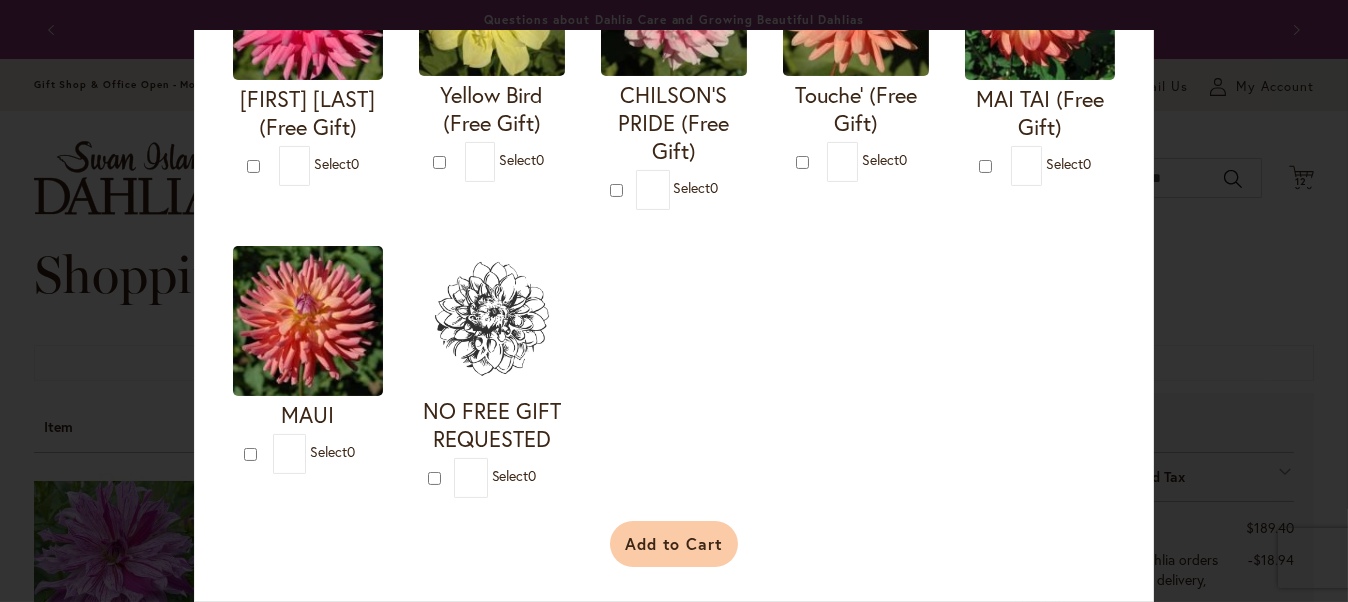 click on "Add to Cart" at bounding box center (674, 544) 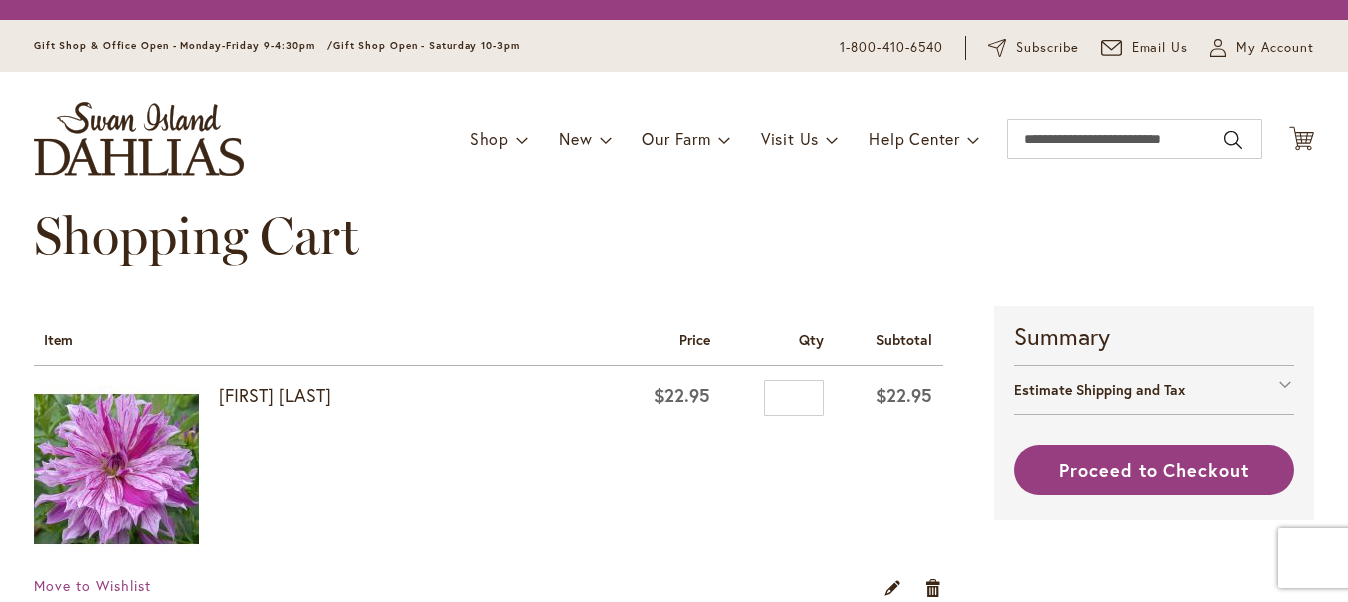 scroll, scrollTop: 0, scrollLeft: 0, axis: both 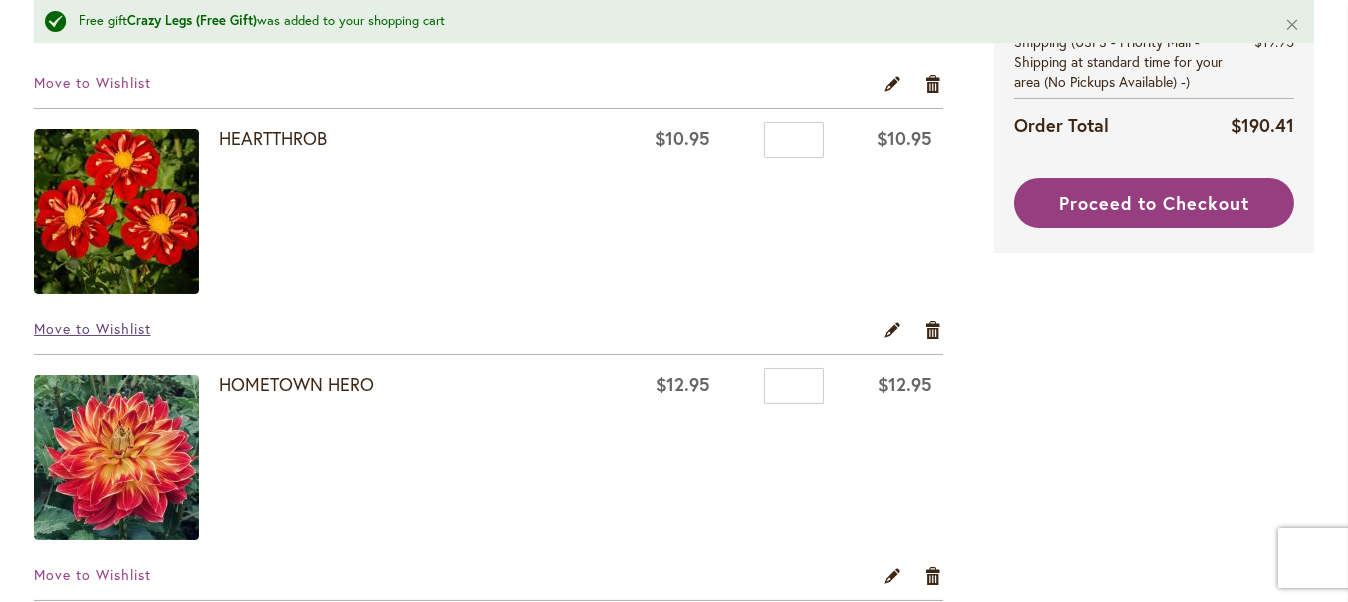 type on "**********" 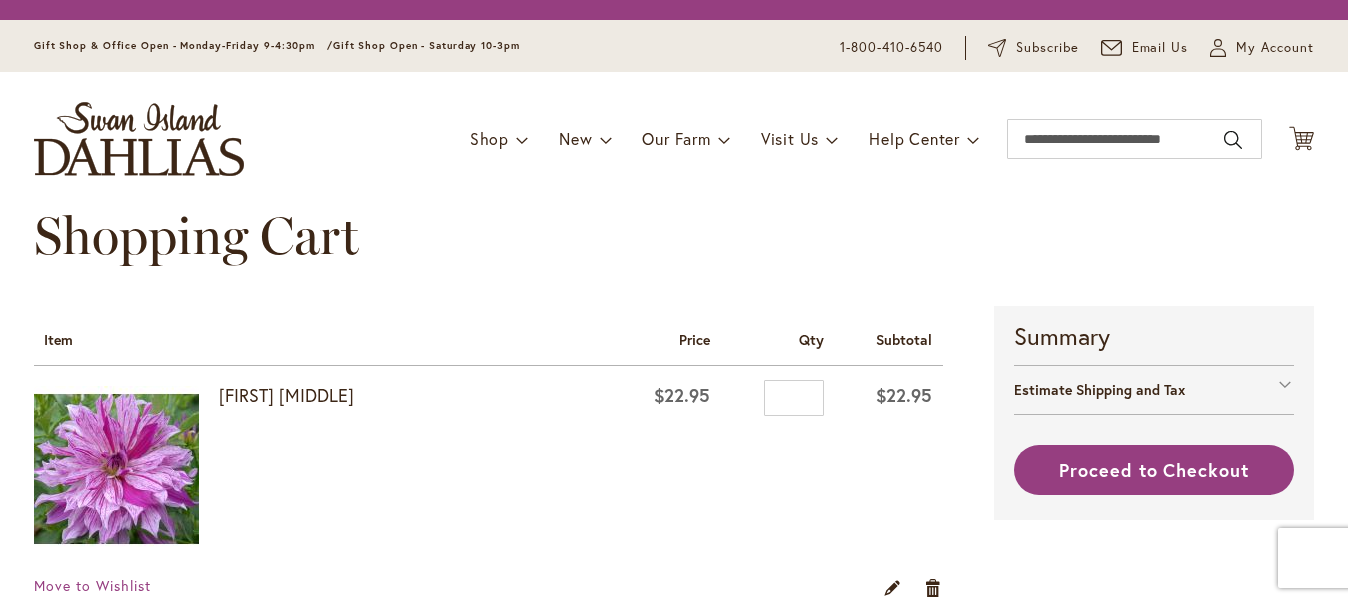 scroll, scrollTop: 0, scrollLeft: 0, axis: both 